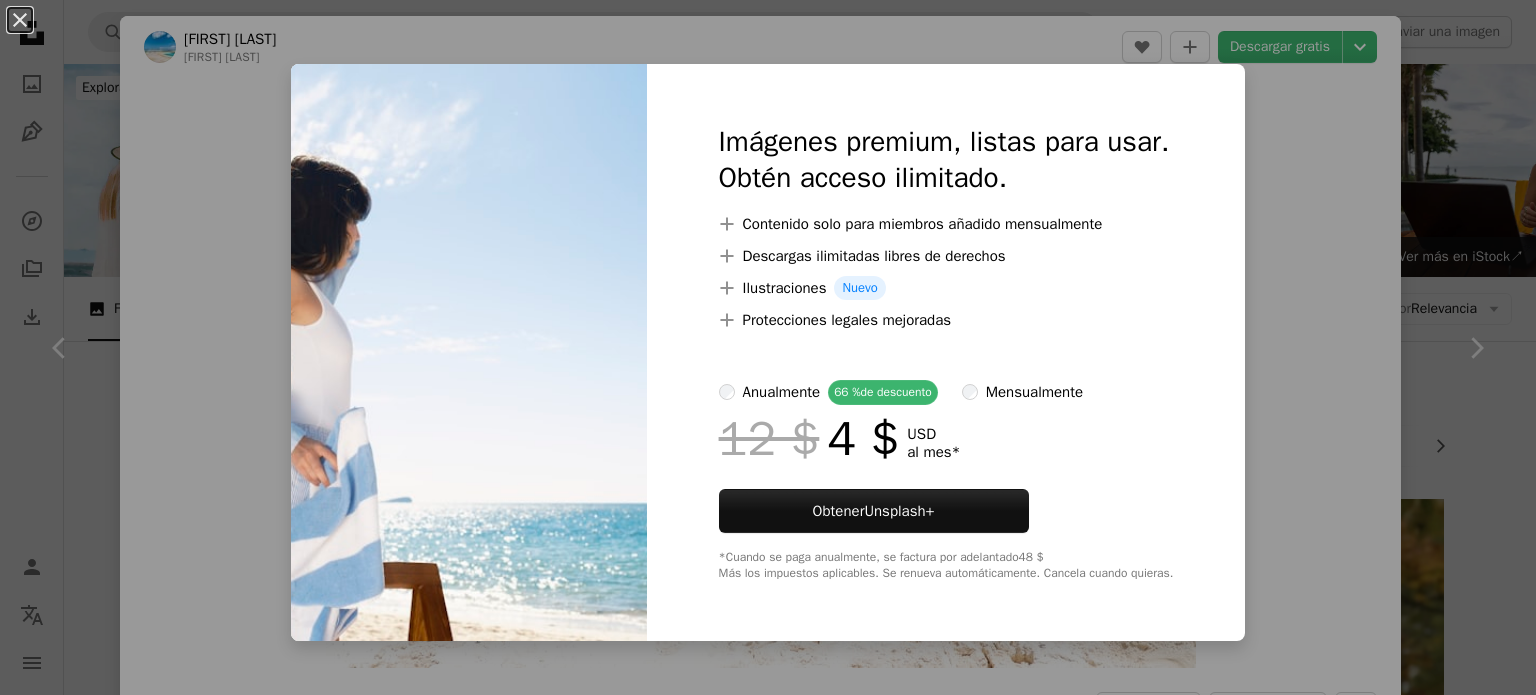 scroll, scrollTop: 1574, scrollLeft: 0, axis: vertical 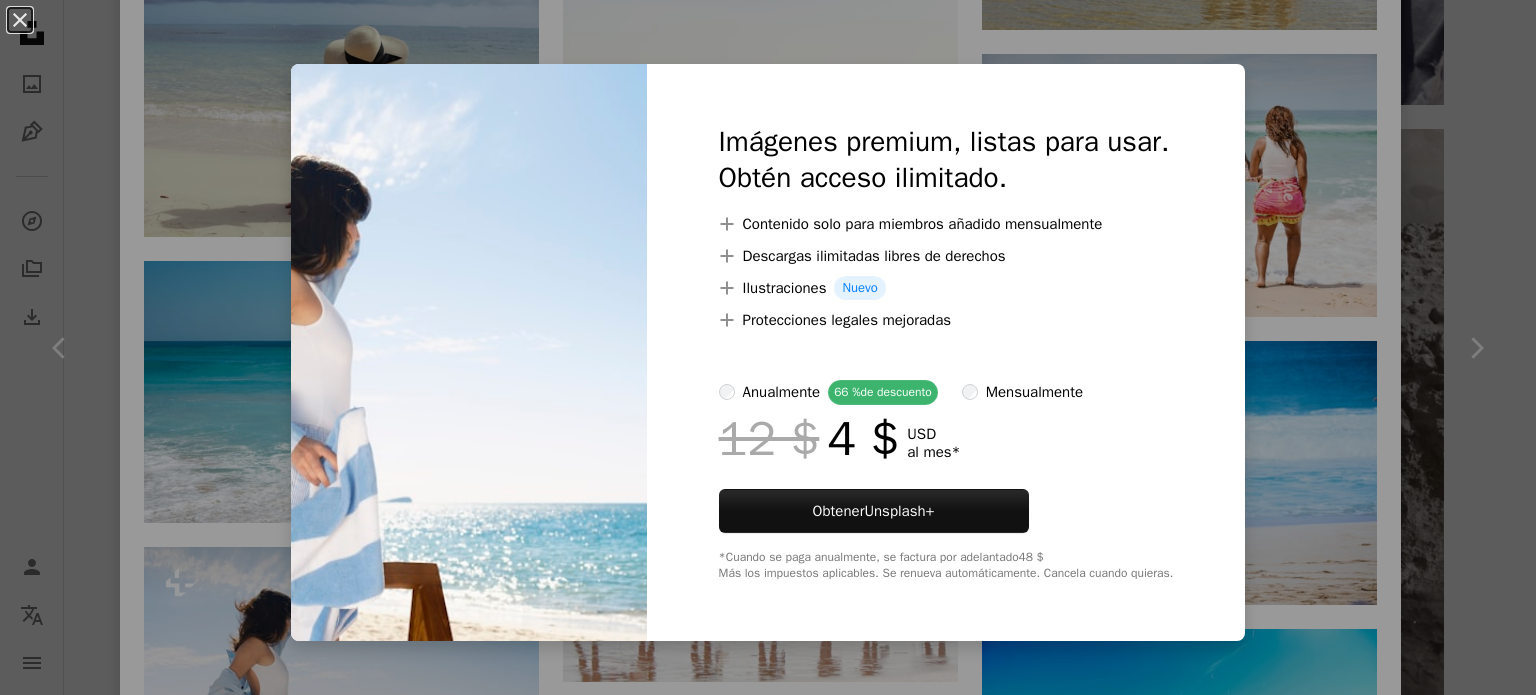 click on "[FIRST] [LAST]" at bounding box center (768, 833) 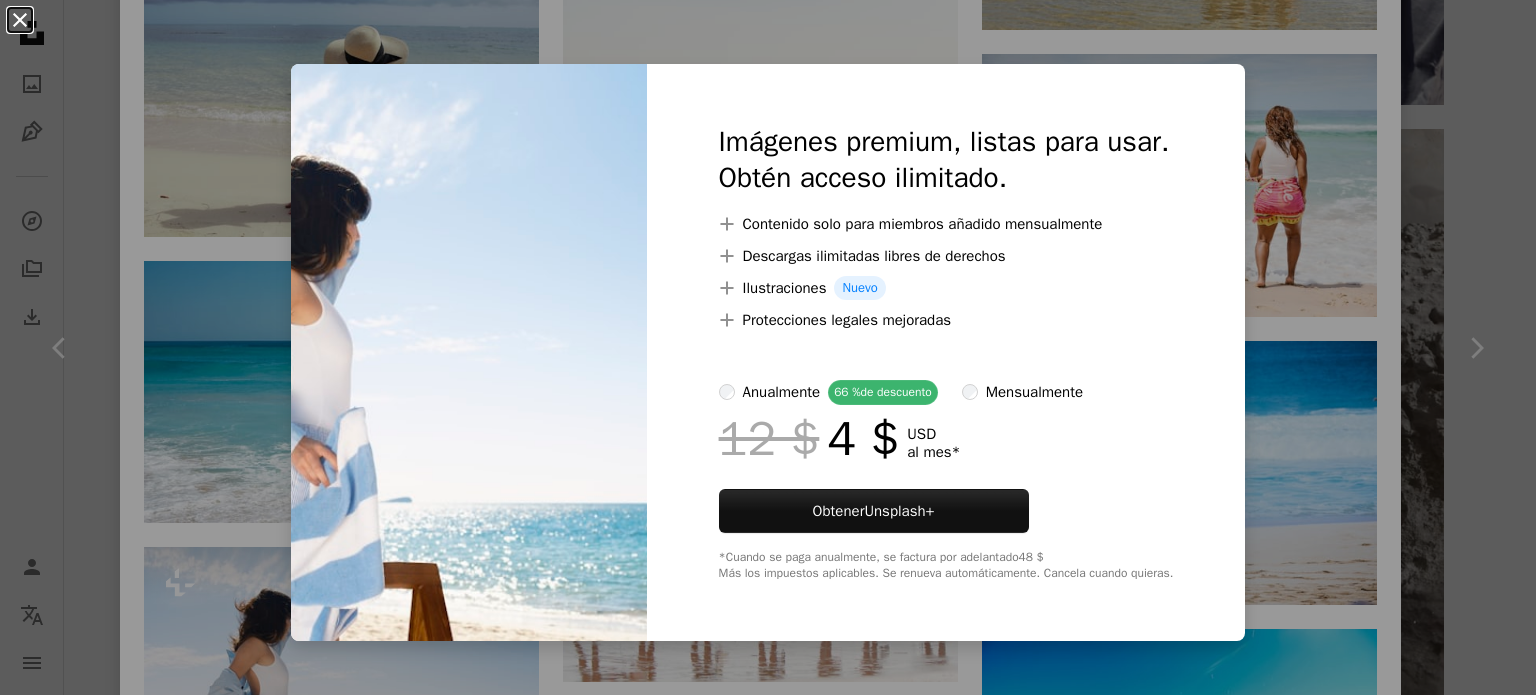 click on "An X shape" at bounding box center [20, 20] 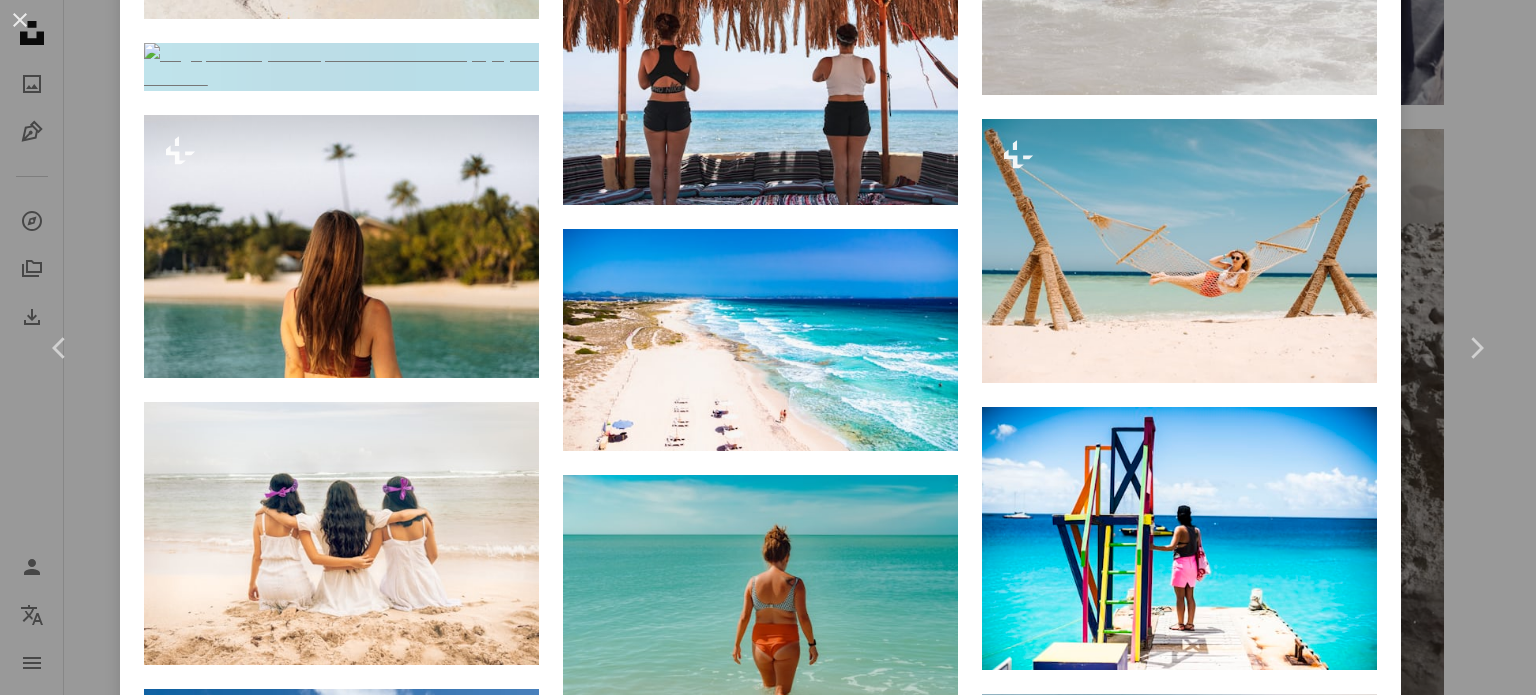 scroll, scrollTop: 6463, scrollLeft: 0, axis: vertical 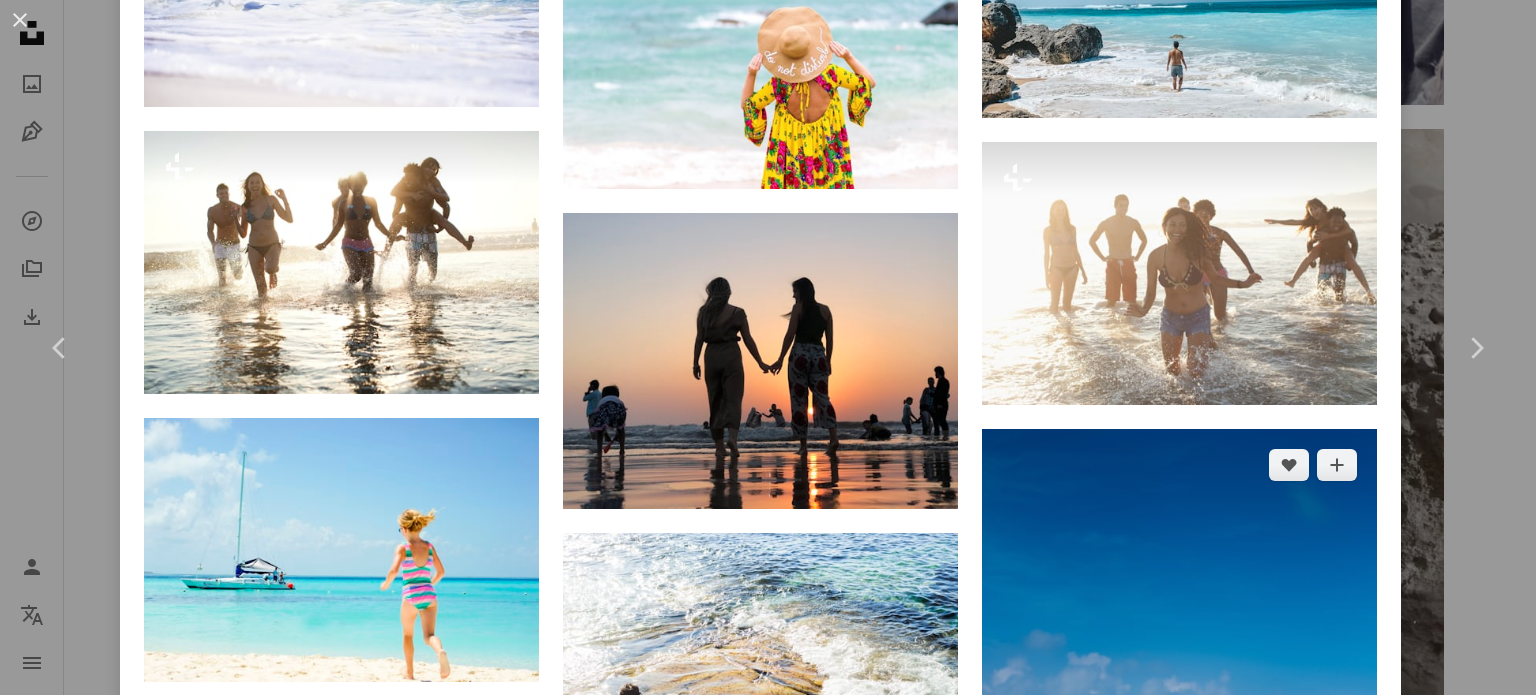 click on "Arrow pointing down" 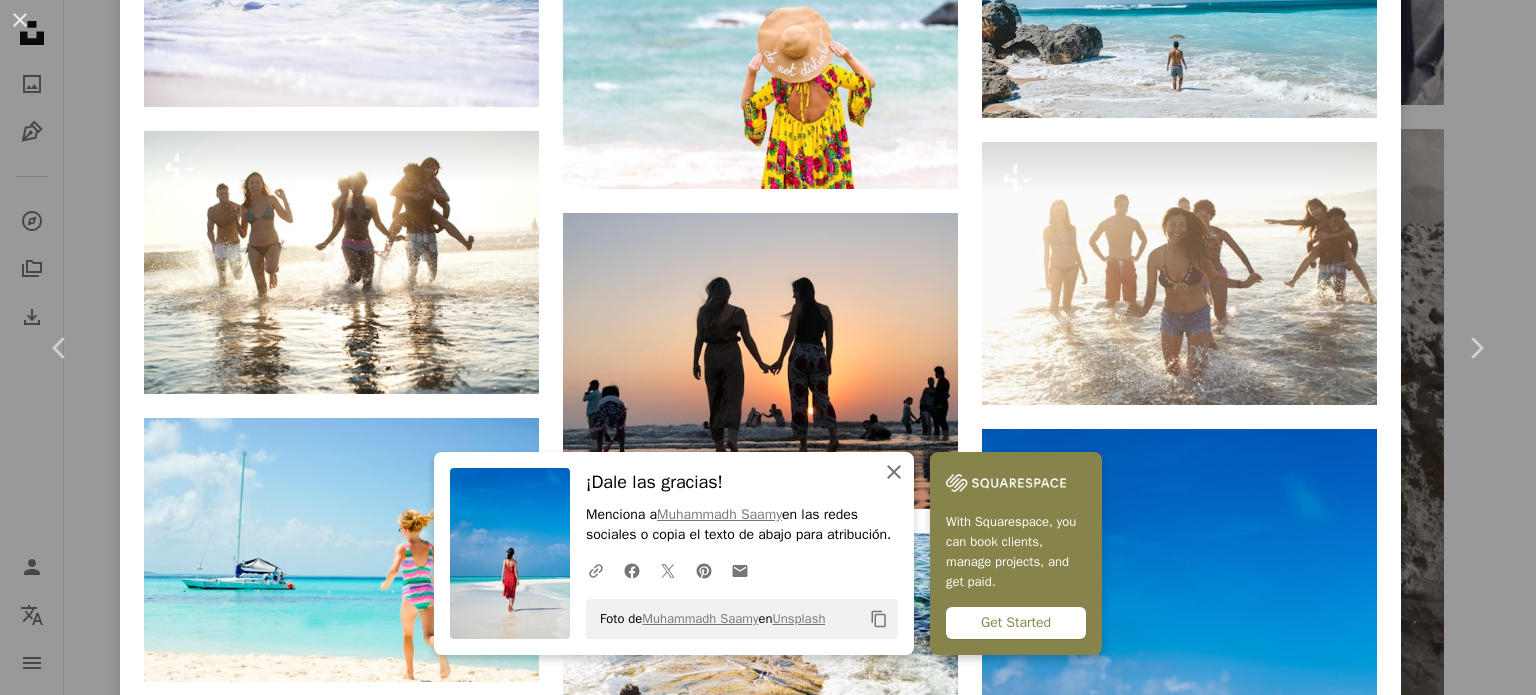 click on "An X shape" 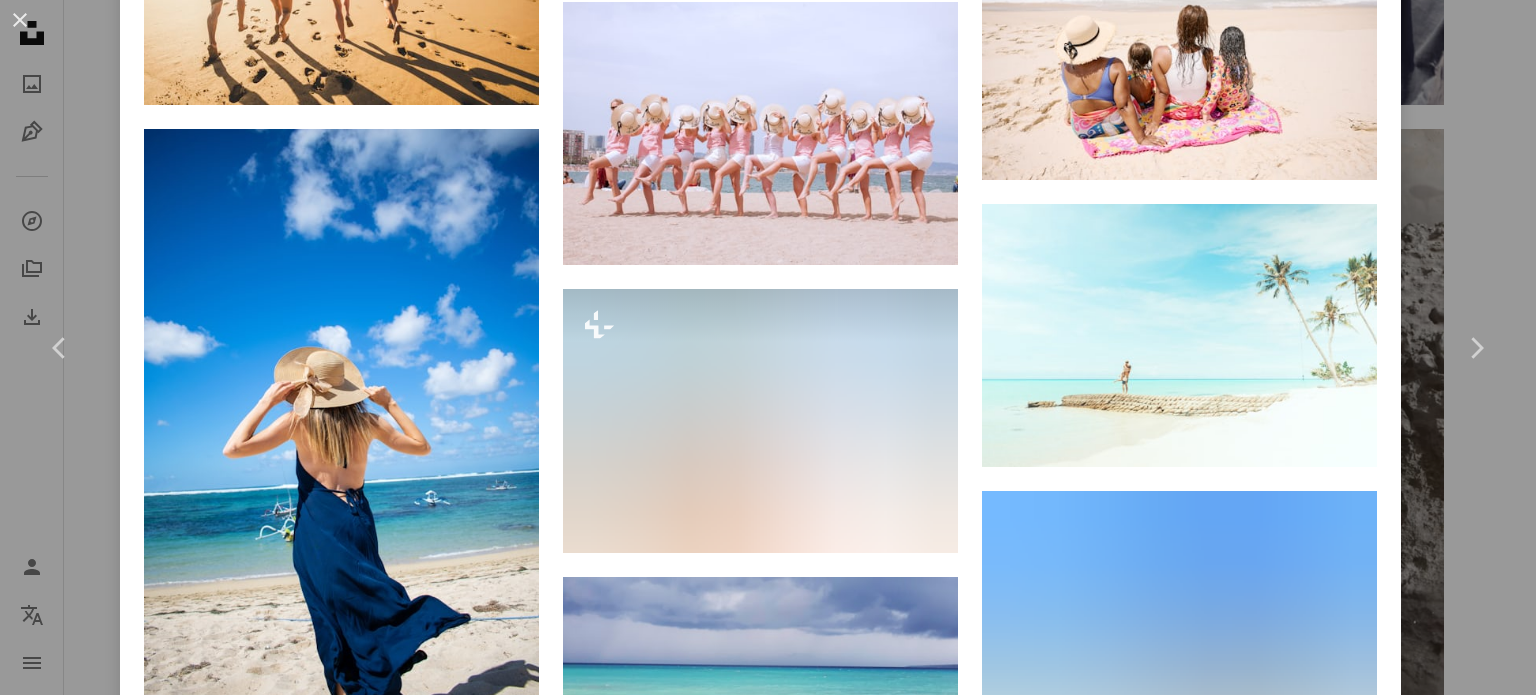 scroll, scrollTop: 10044, scrollLeft: 0, axis: vertical 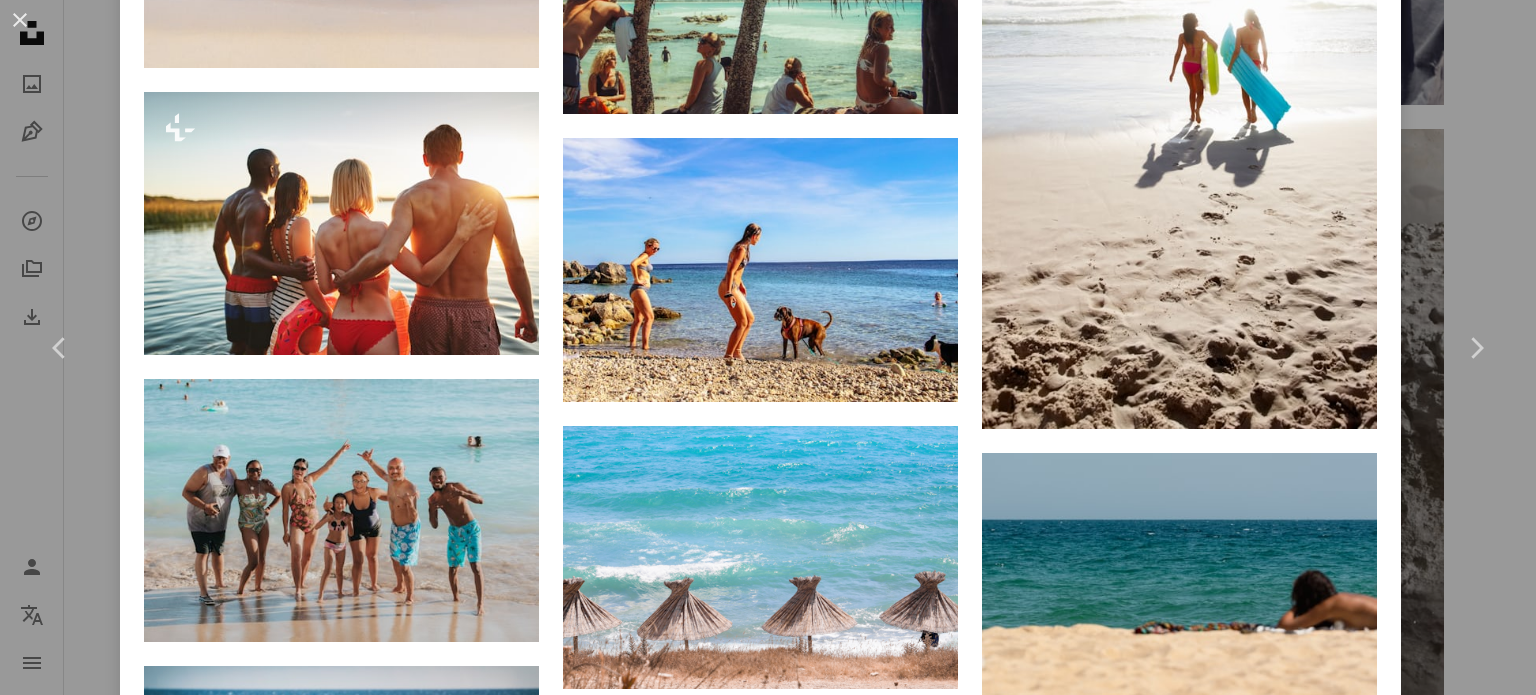 drag, startPoint x: 1535, startPoint y: 602, endPoint x: 1533, endPoint y: 631, distance: 29.068884 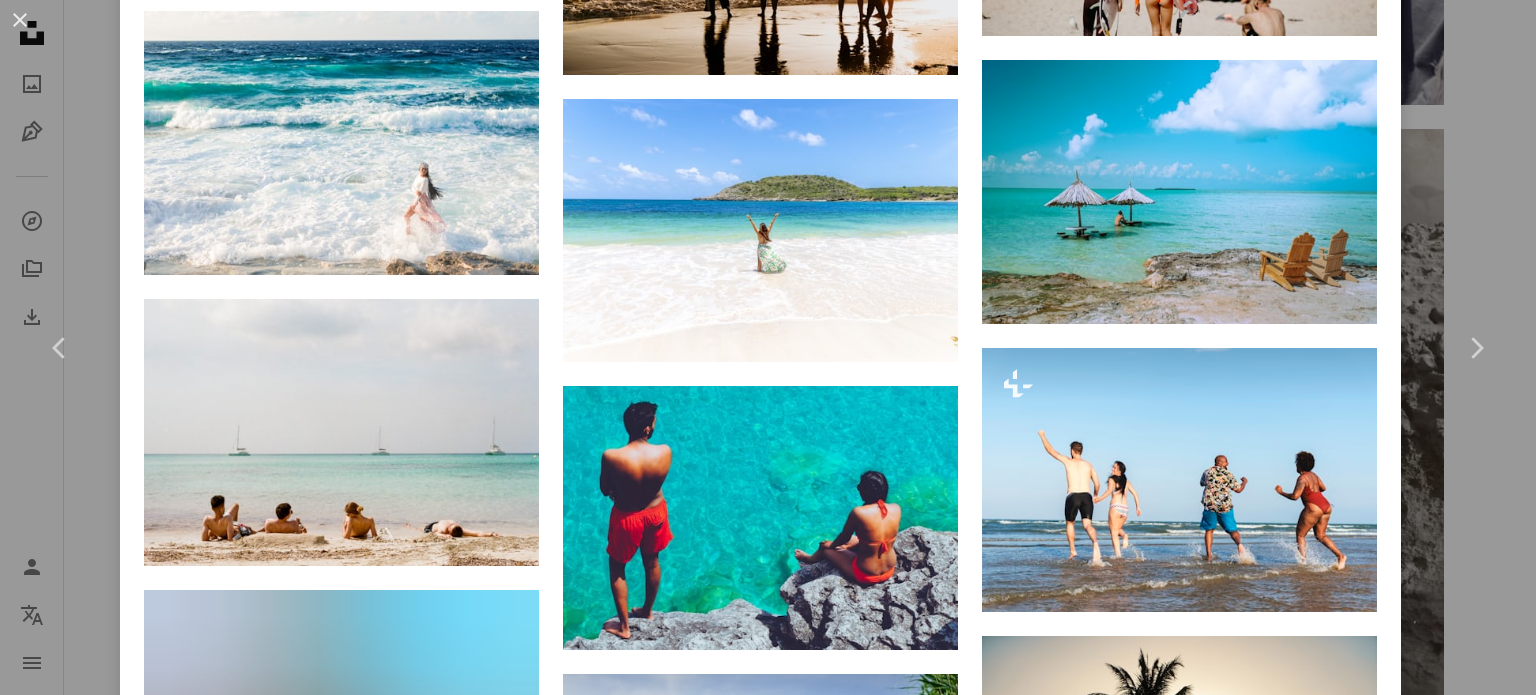 scroll, scrollTop: 12304, scrollLeft: 0, axis: vertical 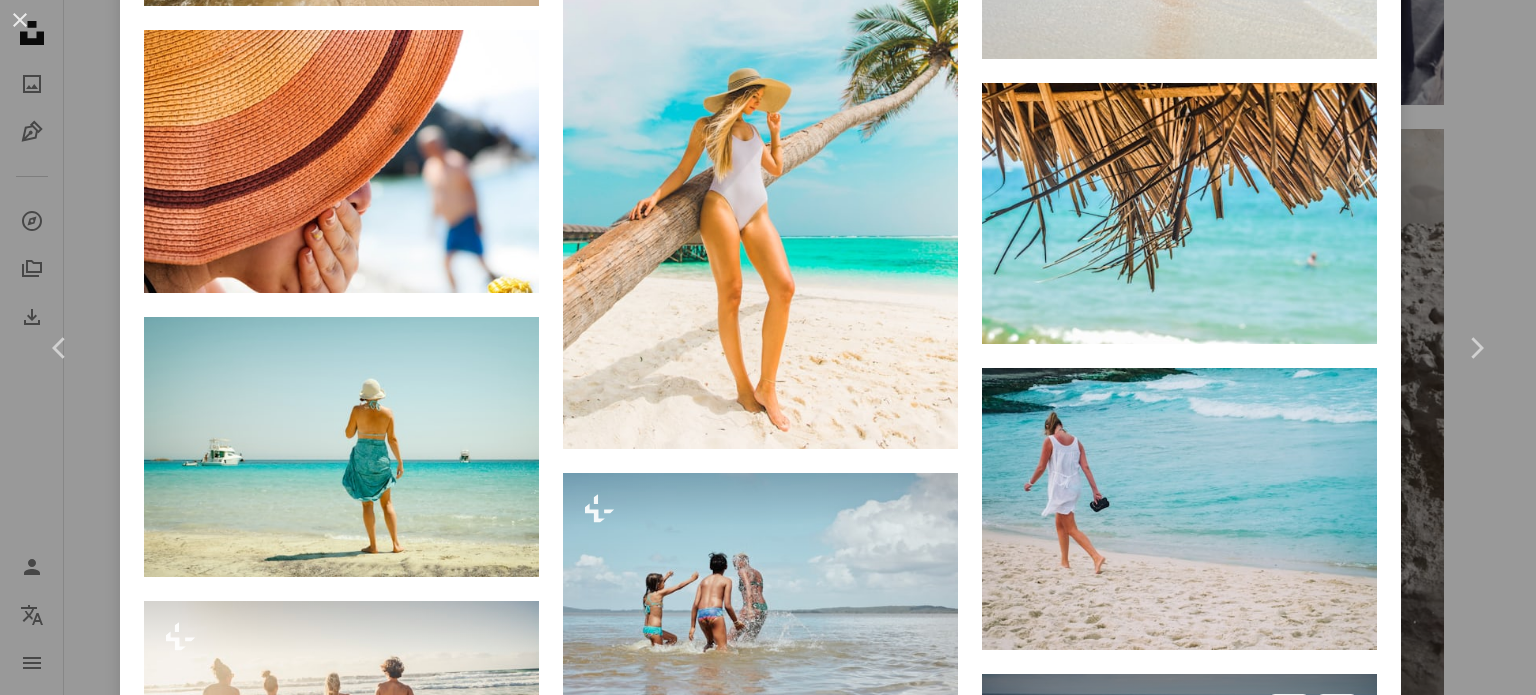 click on "A lock Descargar" at bounding box center (1305, 902) 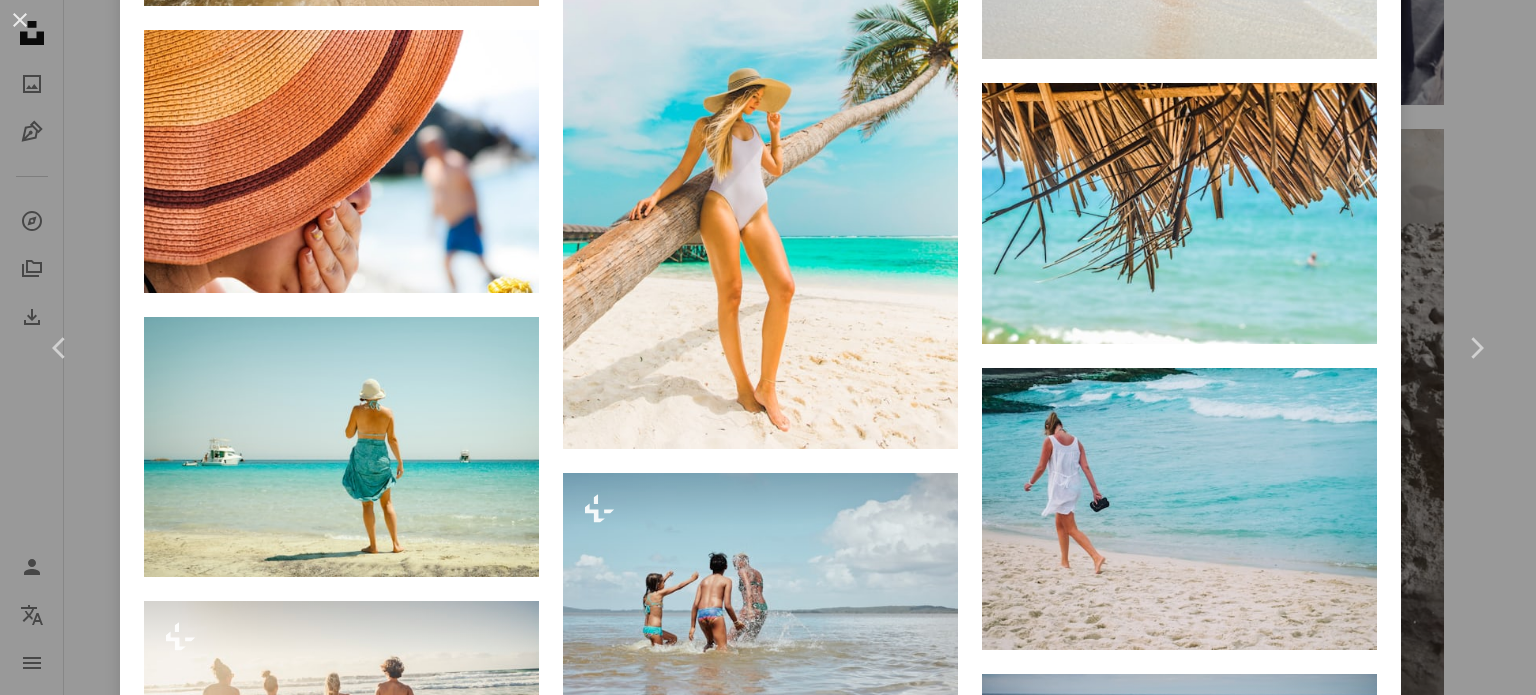click on "[FIRST] [LAST]" at bounding box center [768, 833] 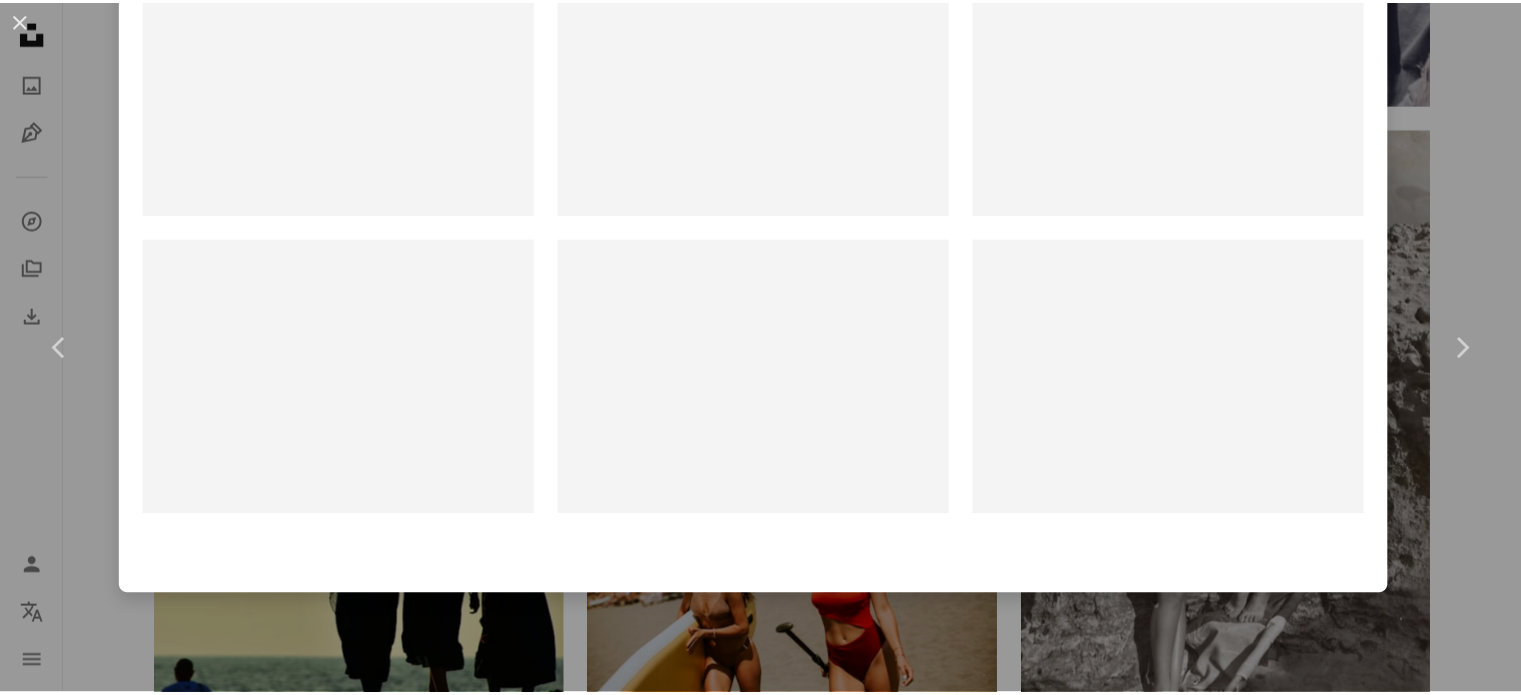scroll, scrollTop: 0, scrollLeft: 0, axis: both 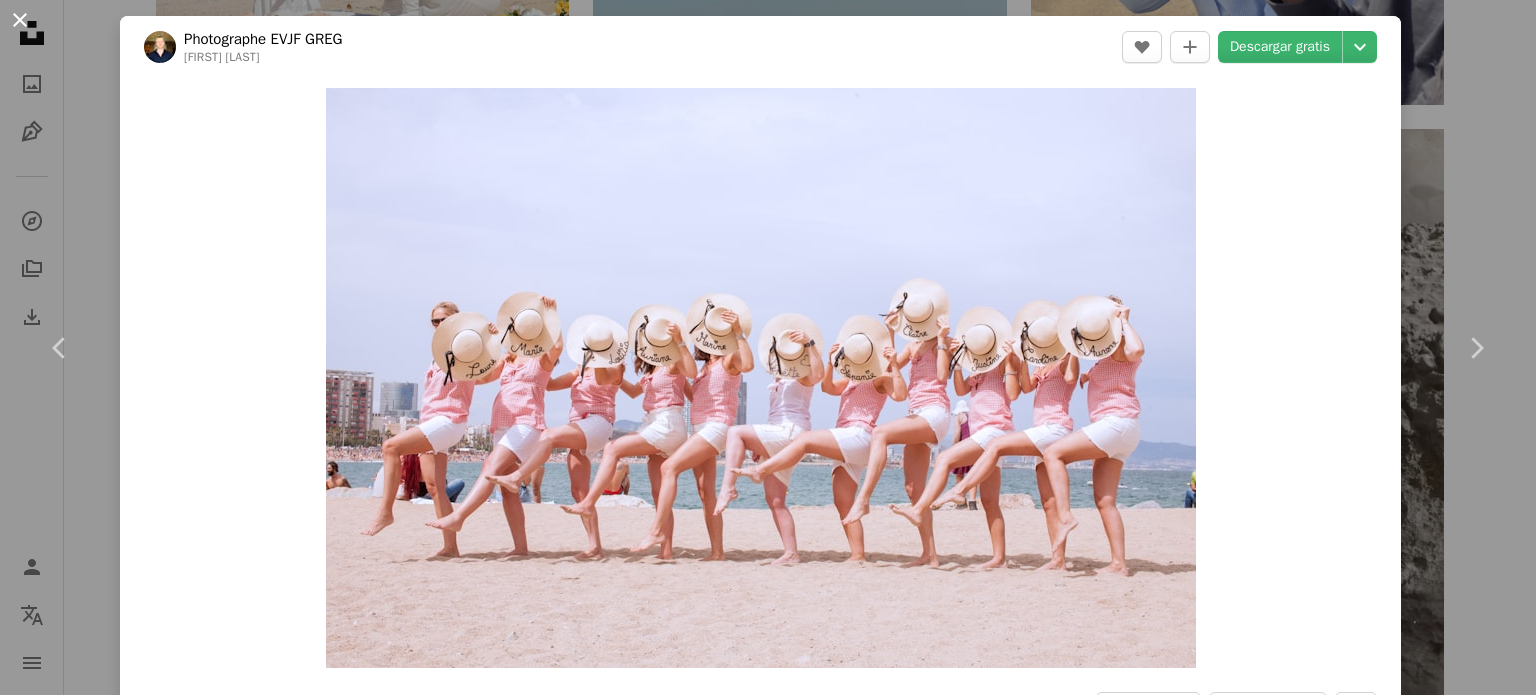 click on "An X shape" at bounding box center [20, 20] 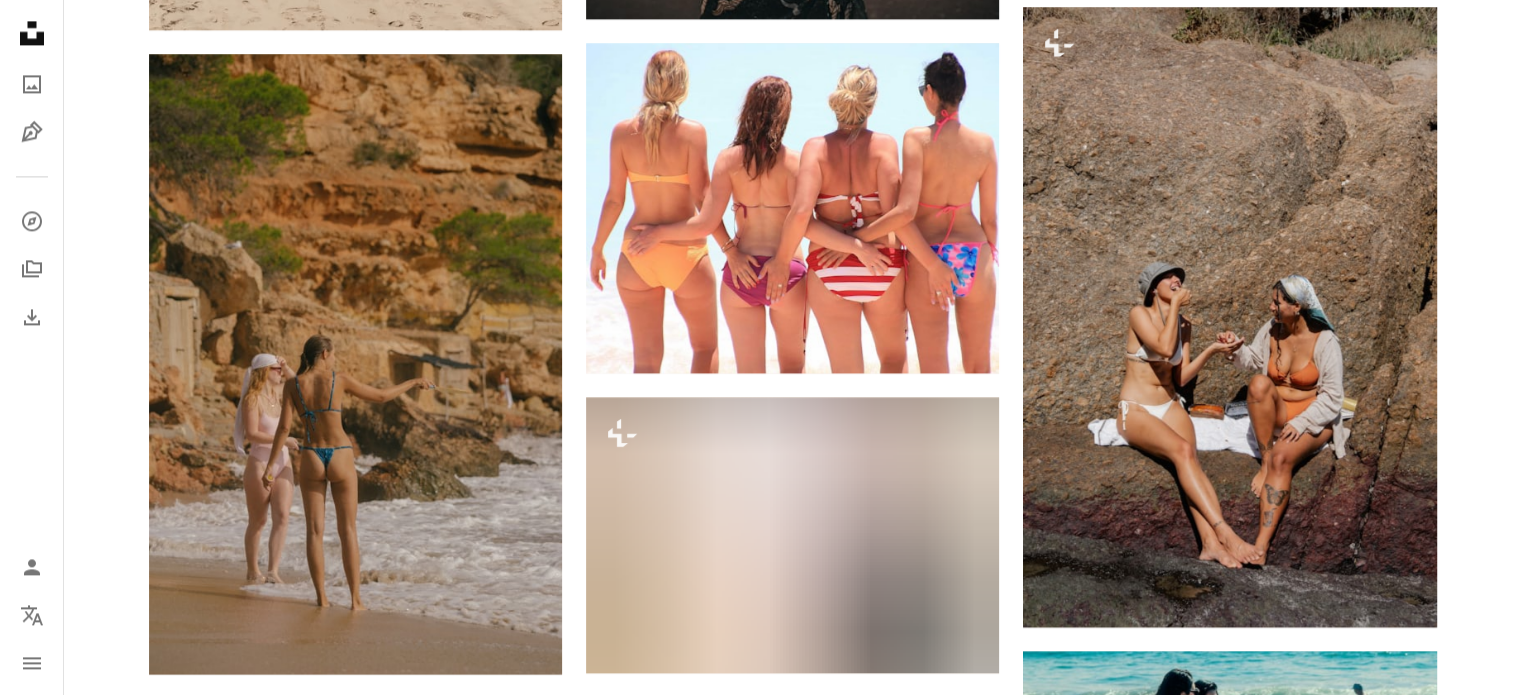scroll, scrollTop: 2960, scrollLeft: 0, axis: vertical 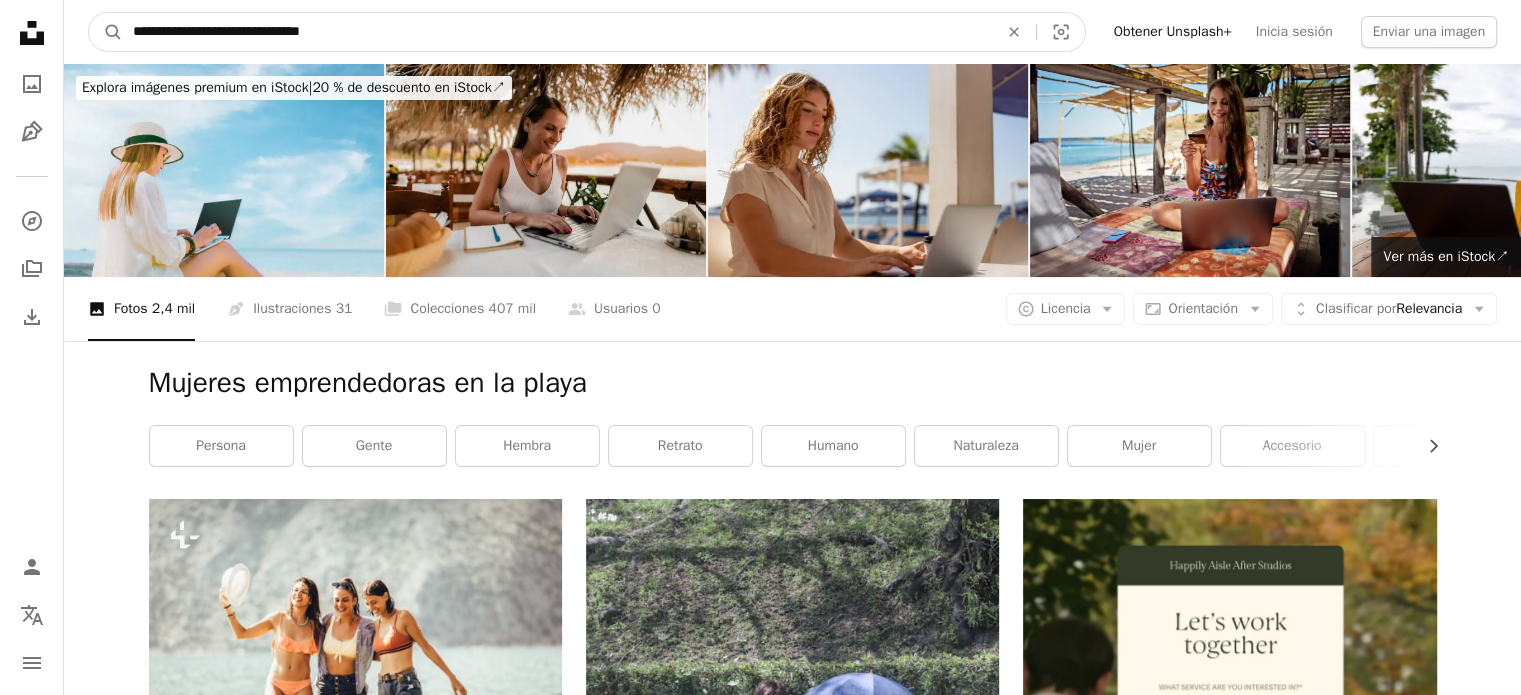 click on "**********" at bounding box center [557, 32] 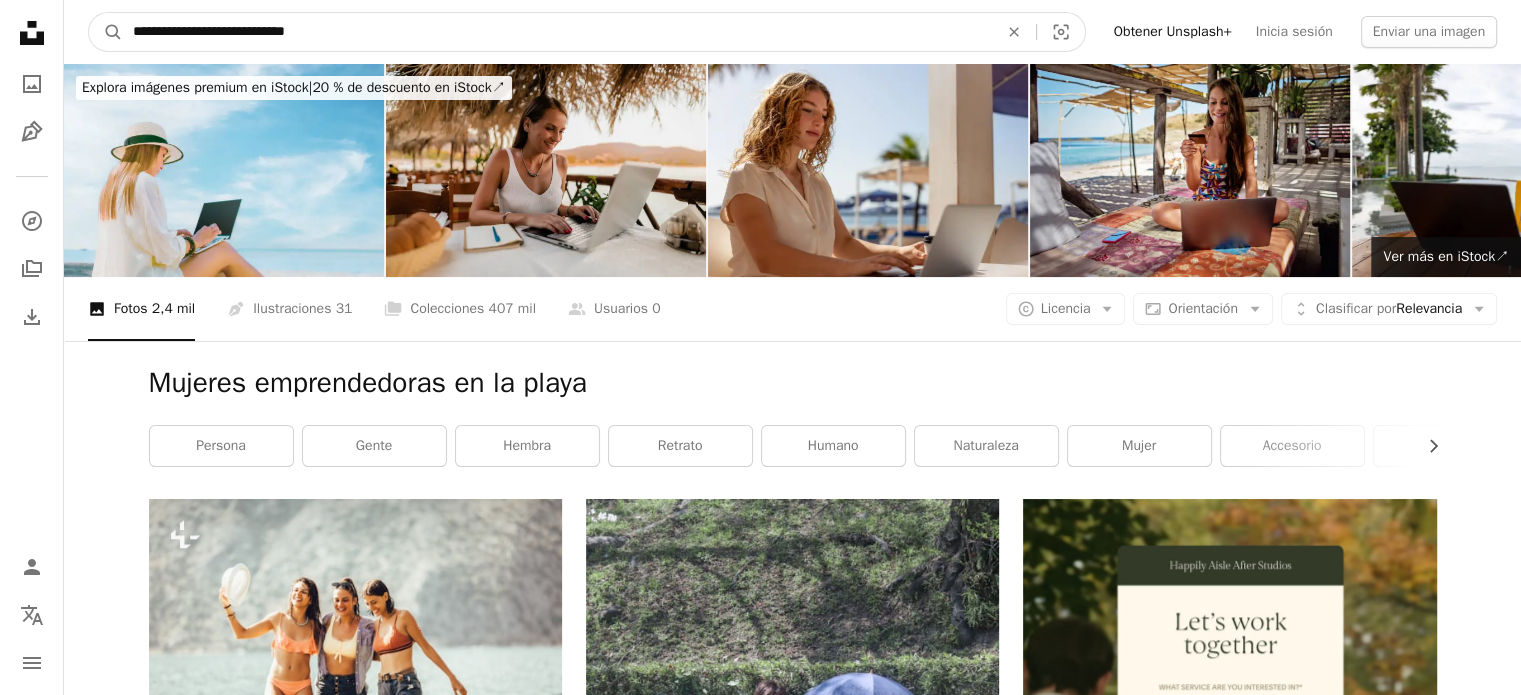 type on "**********" 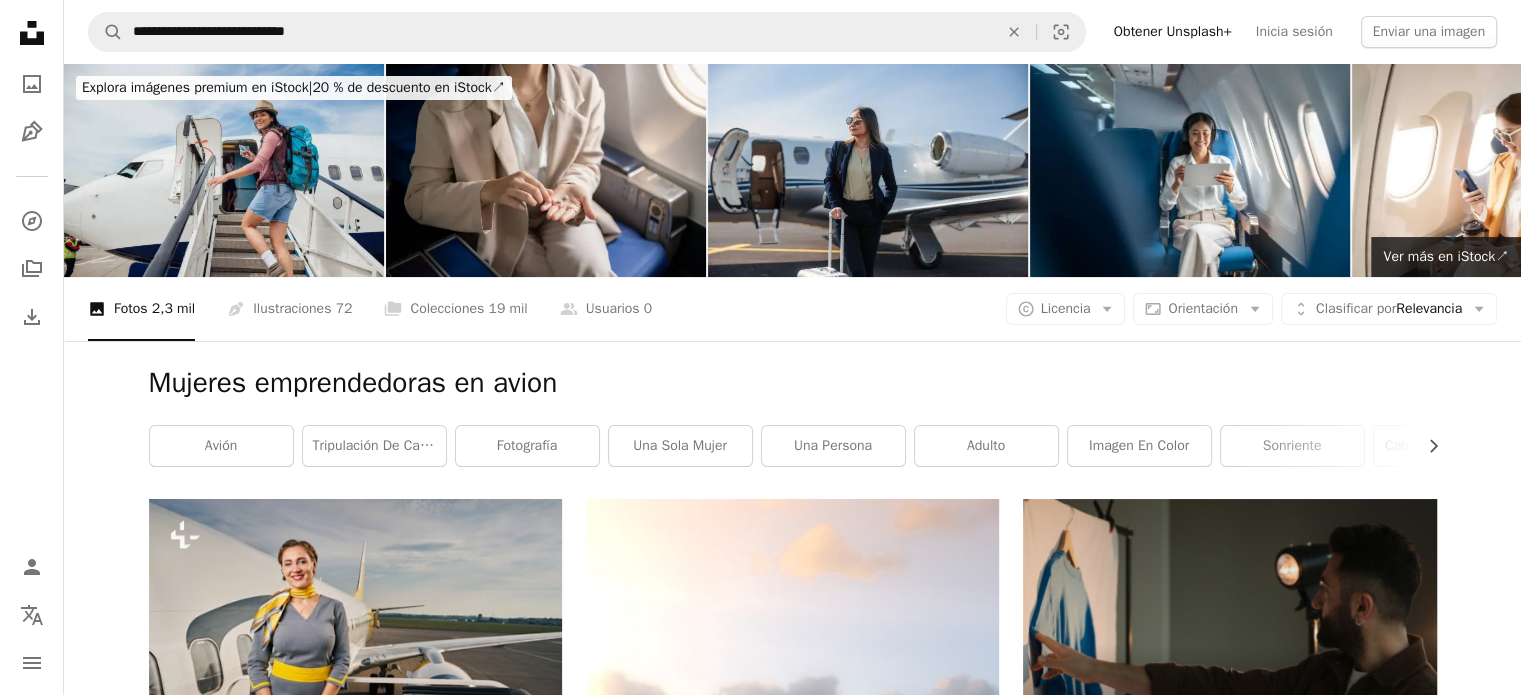 drag, startPoint x: 1515, startPoint y: 111, endPoint x: 1535, endPoint y: 147, distance: 41.18252 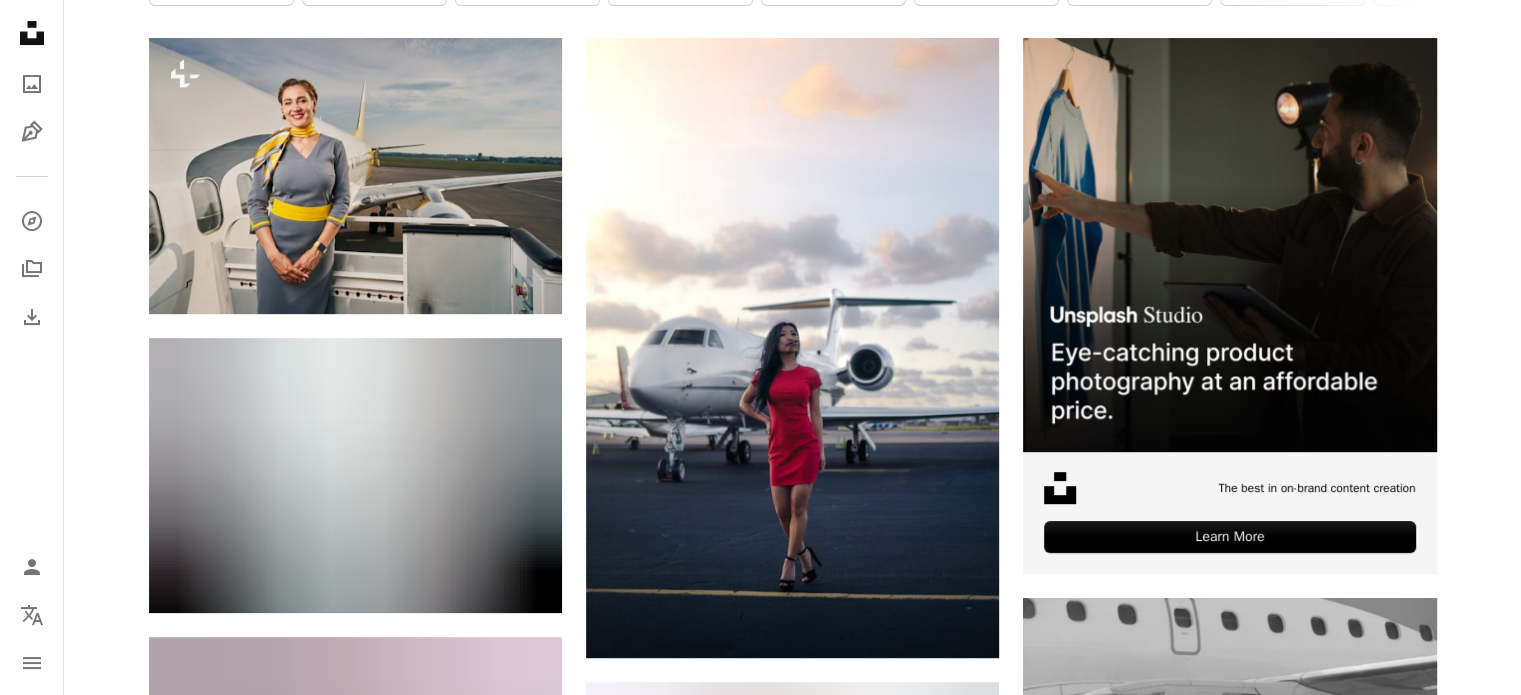 scroll, scrollTop: 0, scrollLeft: 0, axis: both 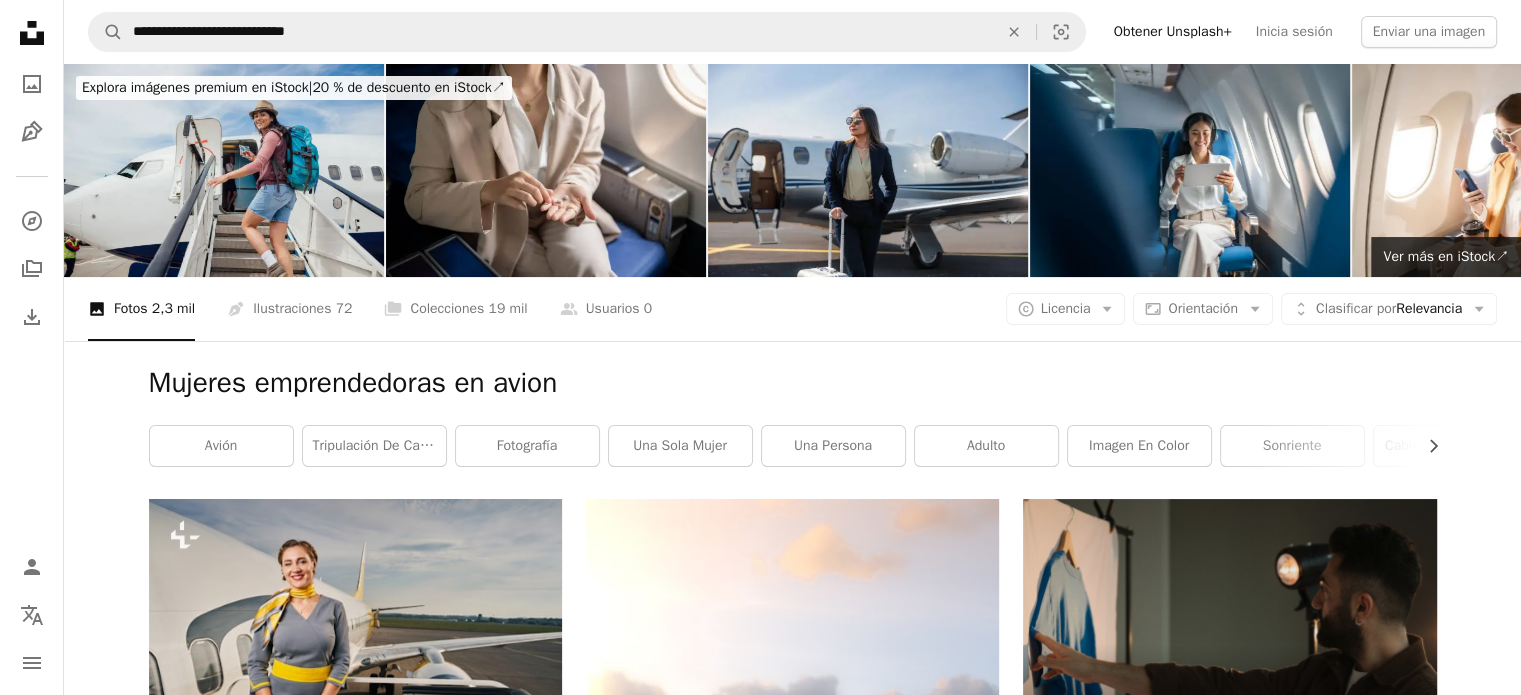 click on "Mujeres emprendedoras en avion Chevron right avión Tripulación de cabina fotografía una sola mujer una persona adulto imagen en color sonriente cabina de pasajero avión comercial adulto joven moderno" at bounding box center [793, 420] 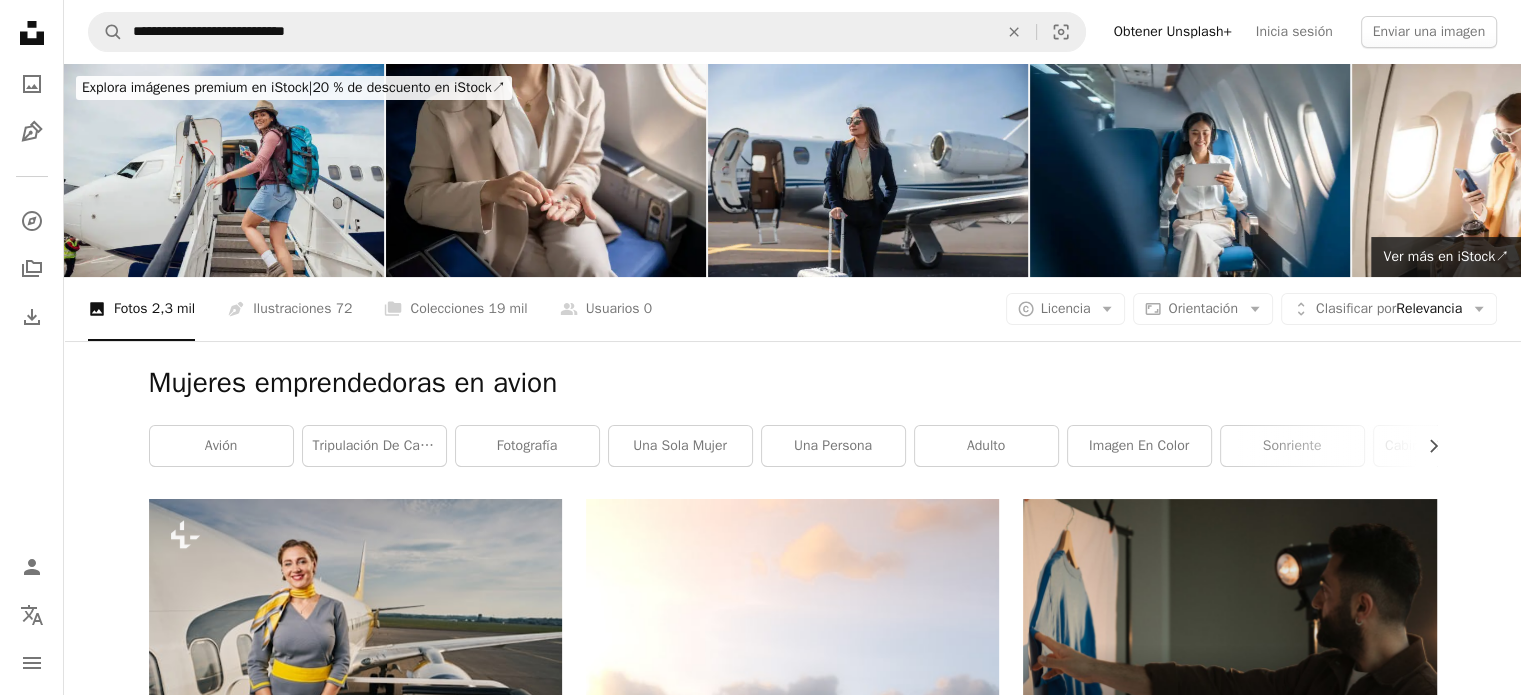 click on "Mujeres emprendedoras en avion" at bounding box center (793, 383) 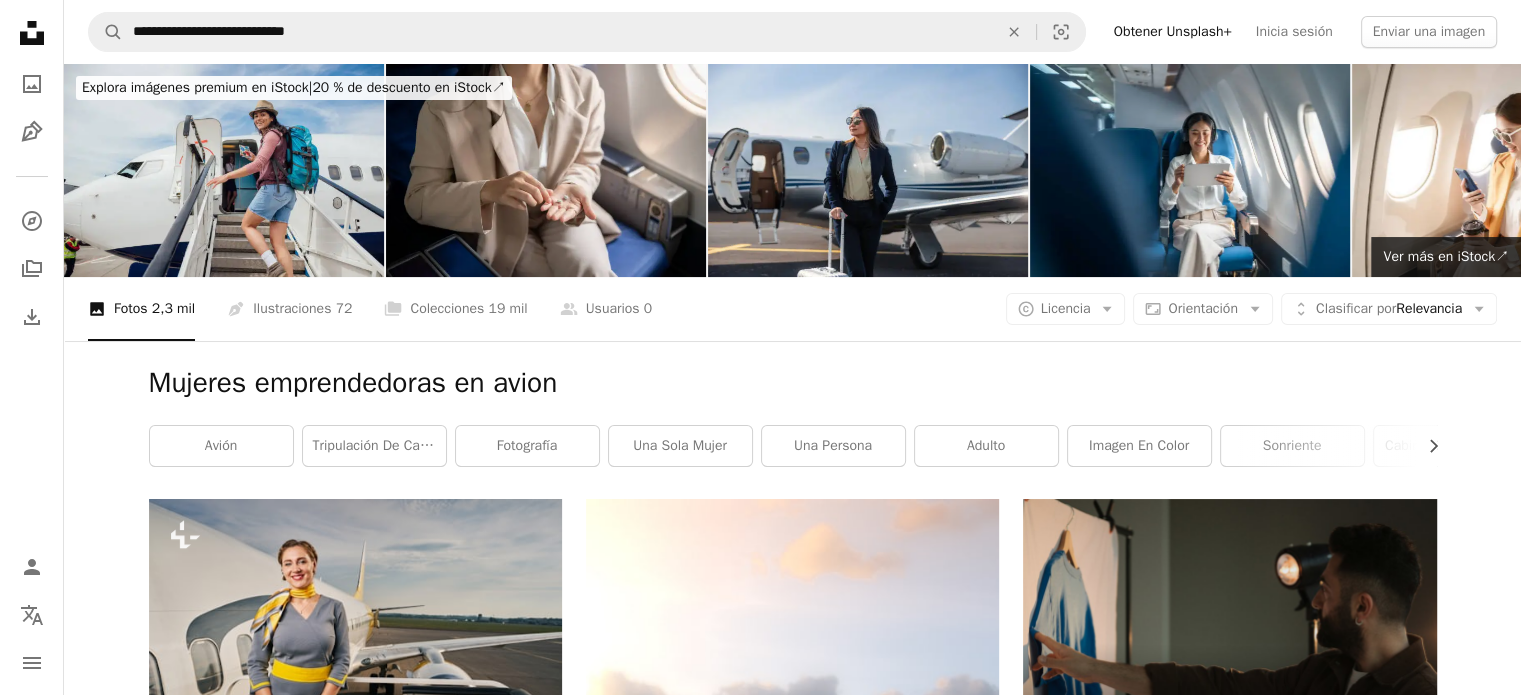 click on "Mujeres emprendedoras en avion" at bounding box center (793, 383) 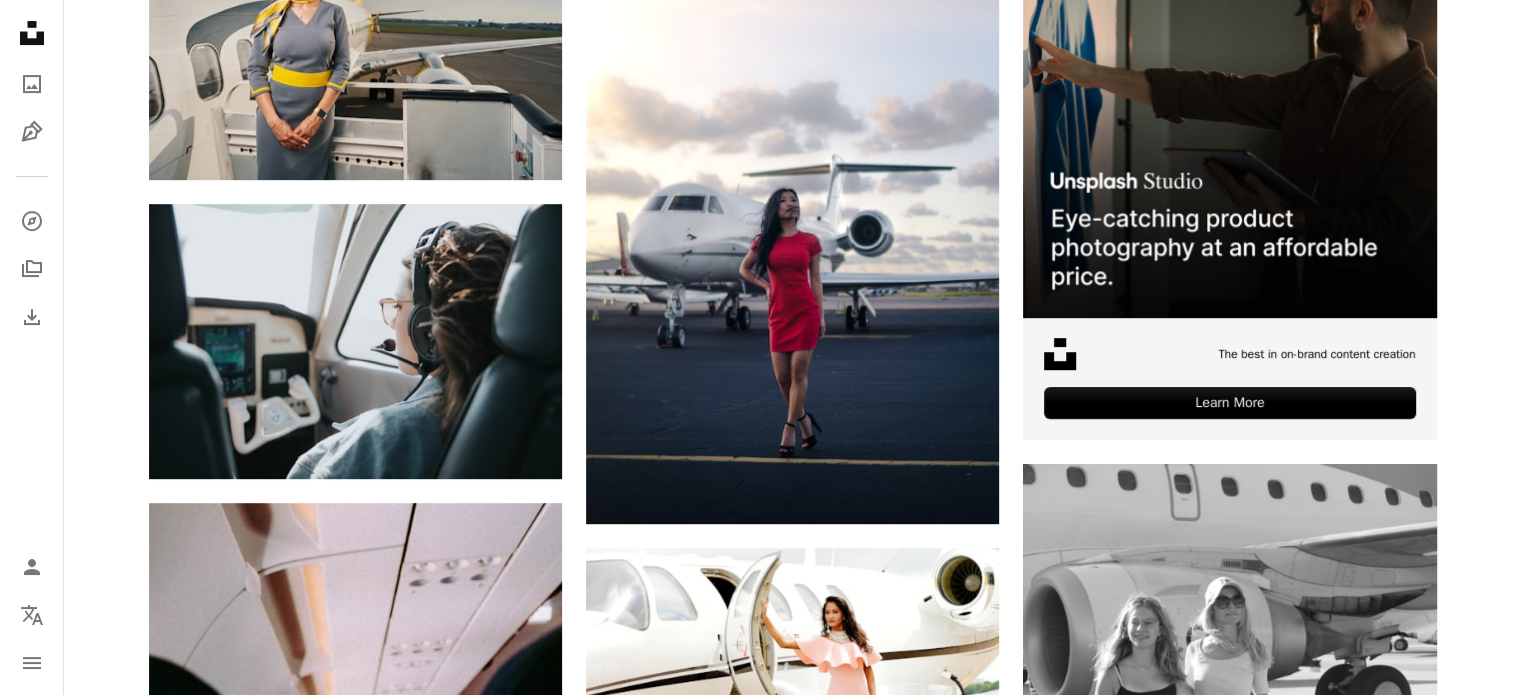 scroll, scrollTop: 608, scrollLeft: 0, axis: vertical 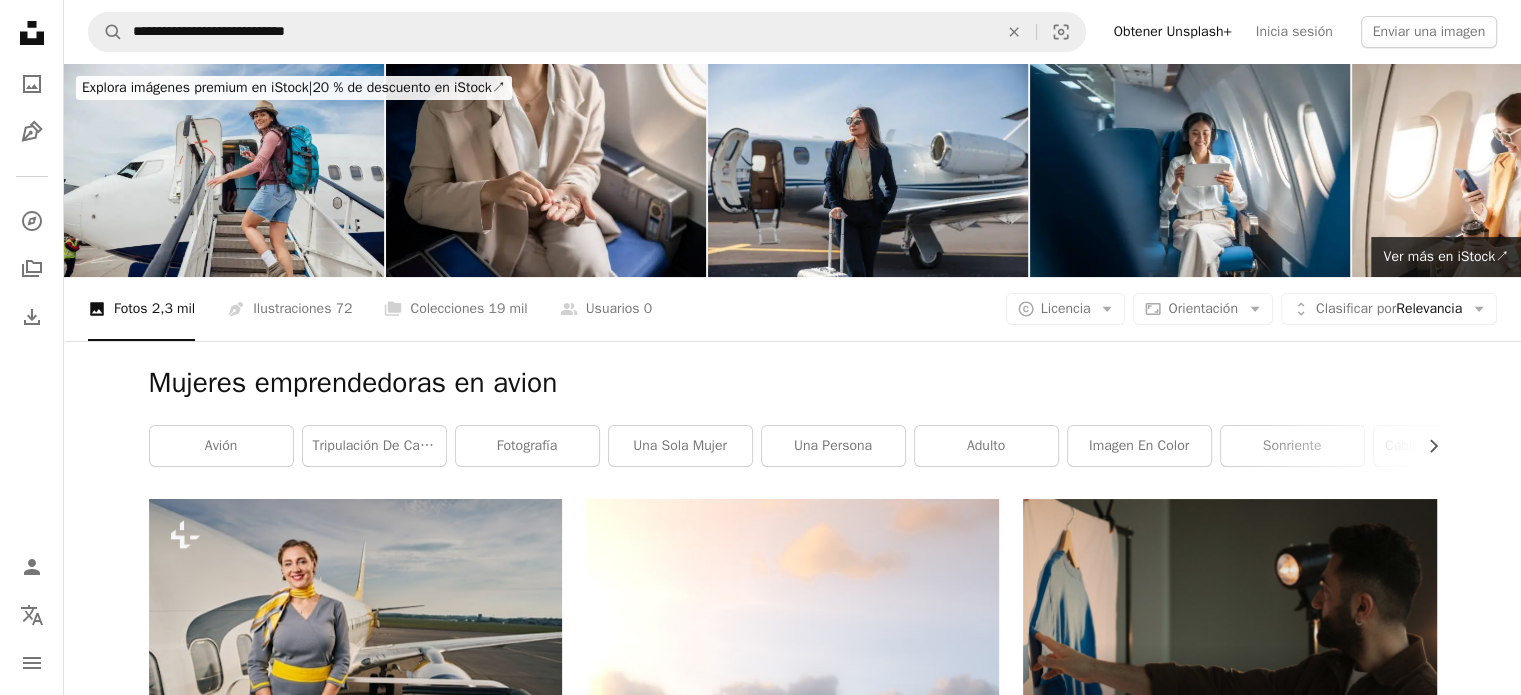 click on "Mujeres emprendedoras en avion" at bounding box center (793, 383) 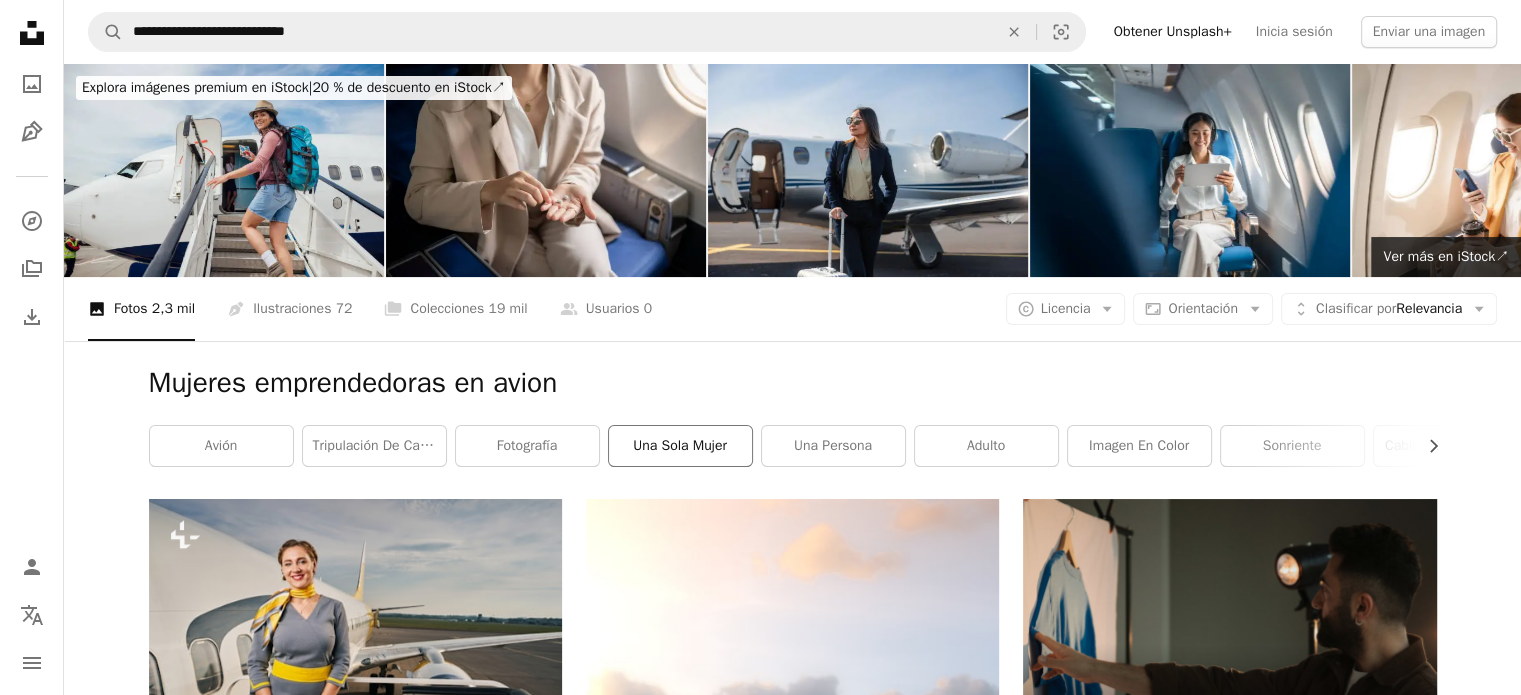 click on "una sola mujer" at bounding box center (680, 446) 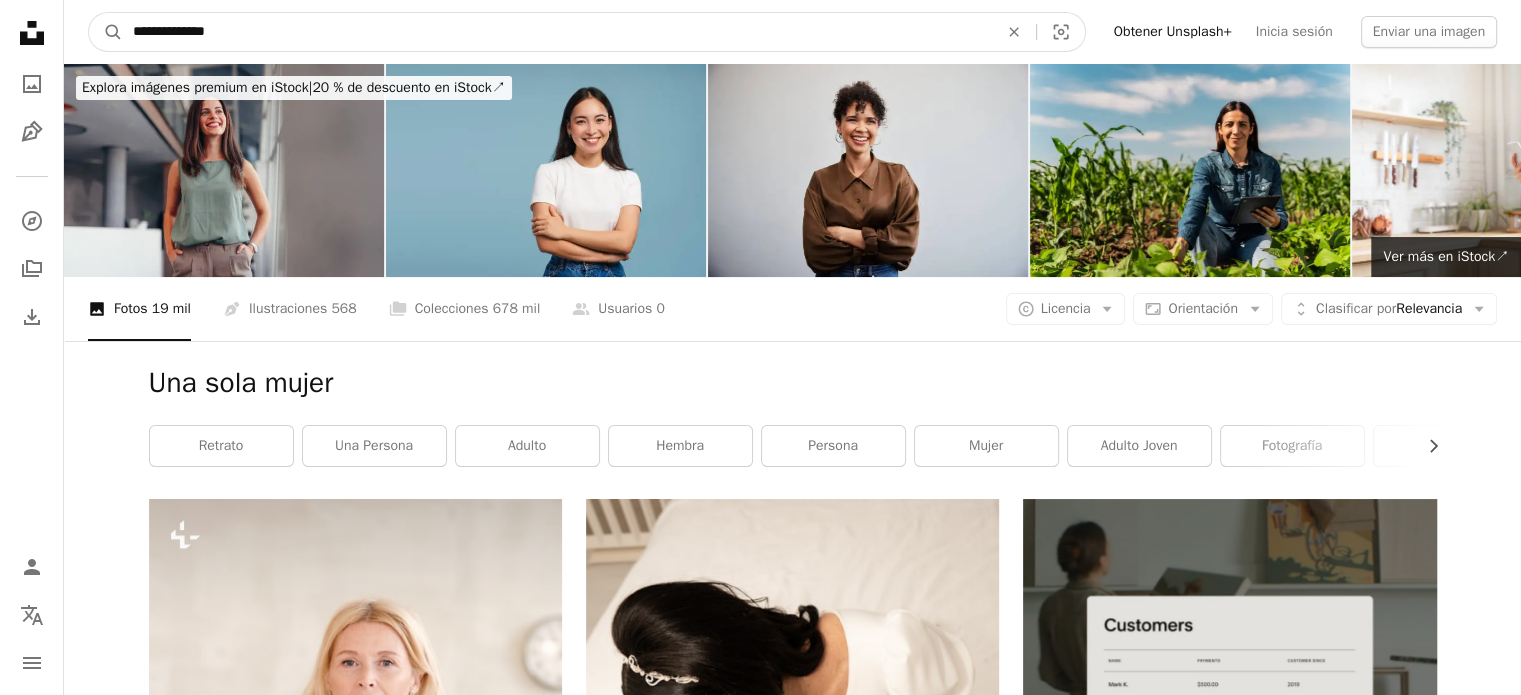 click on "**********" at bounding box center [557, 32] 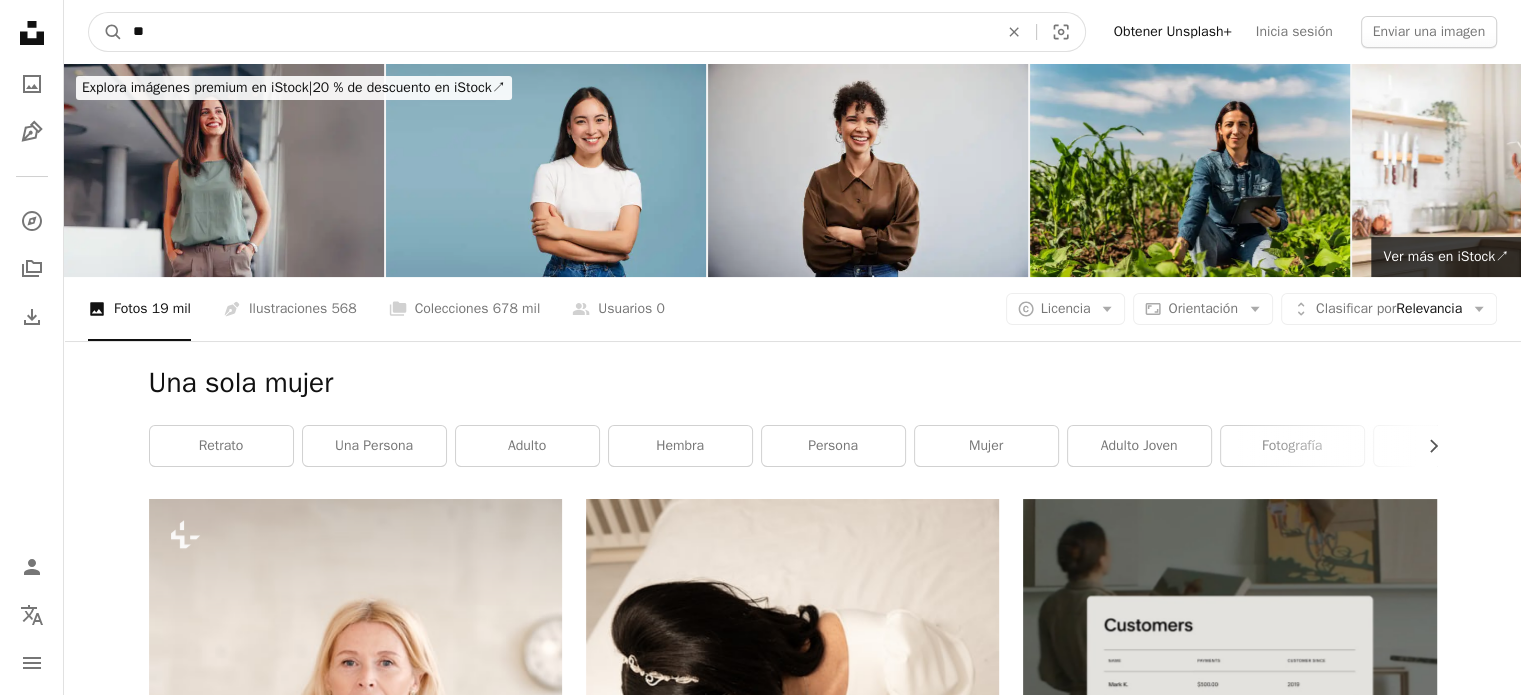 type on "*" 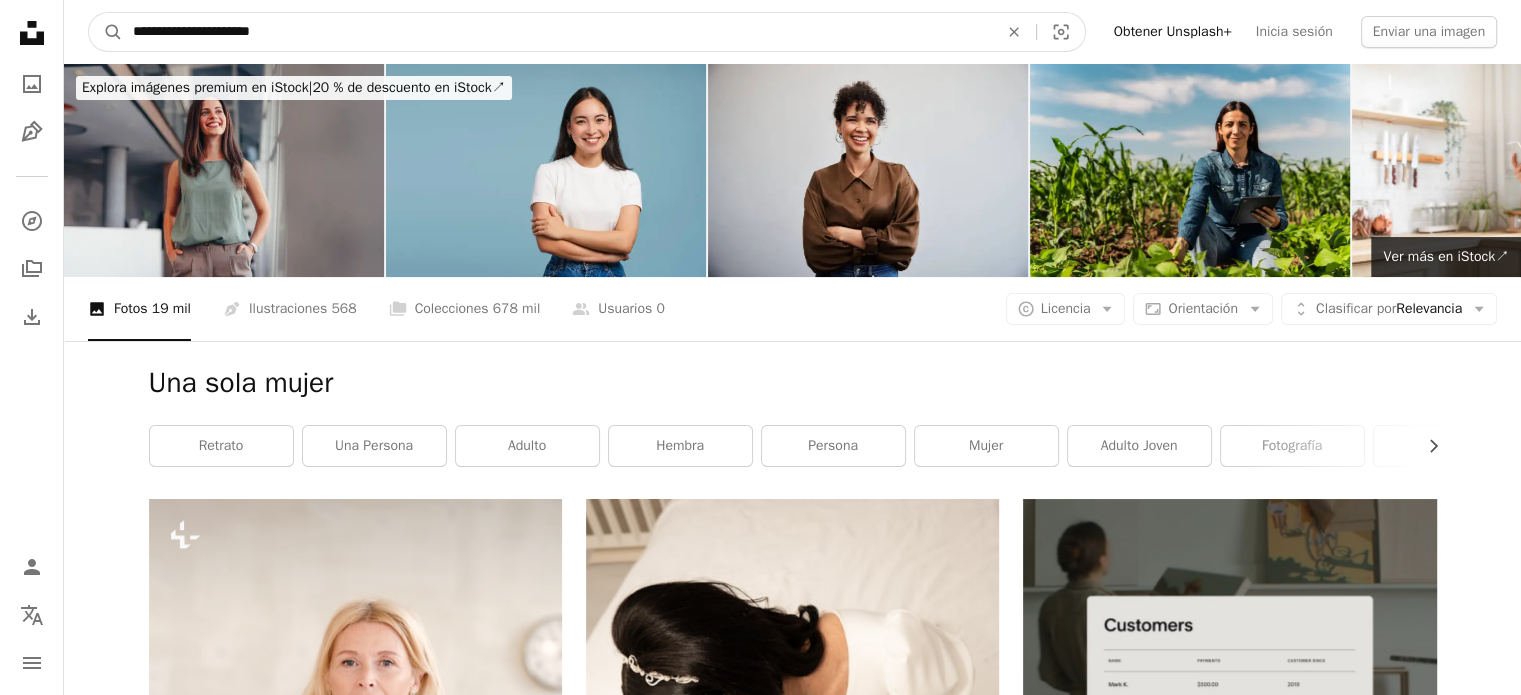 type on "**********" 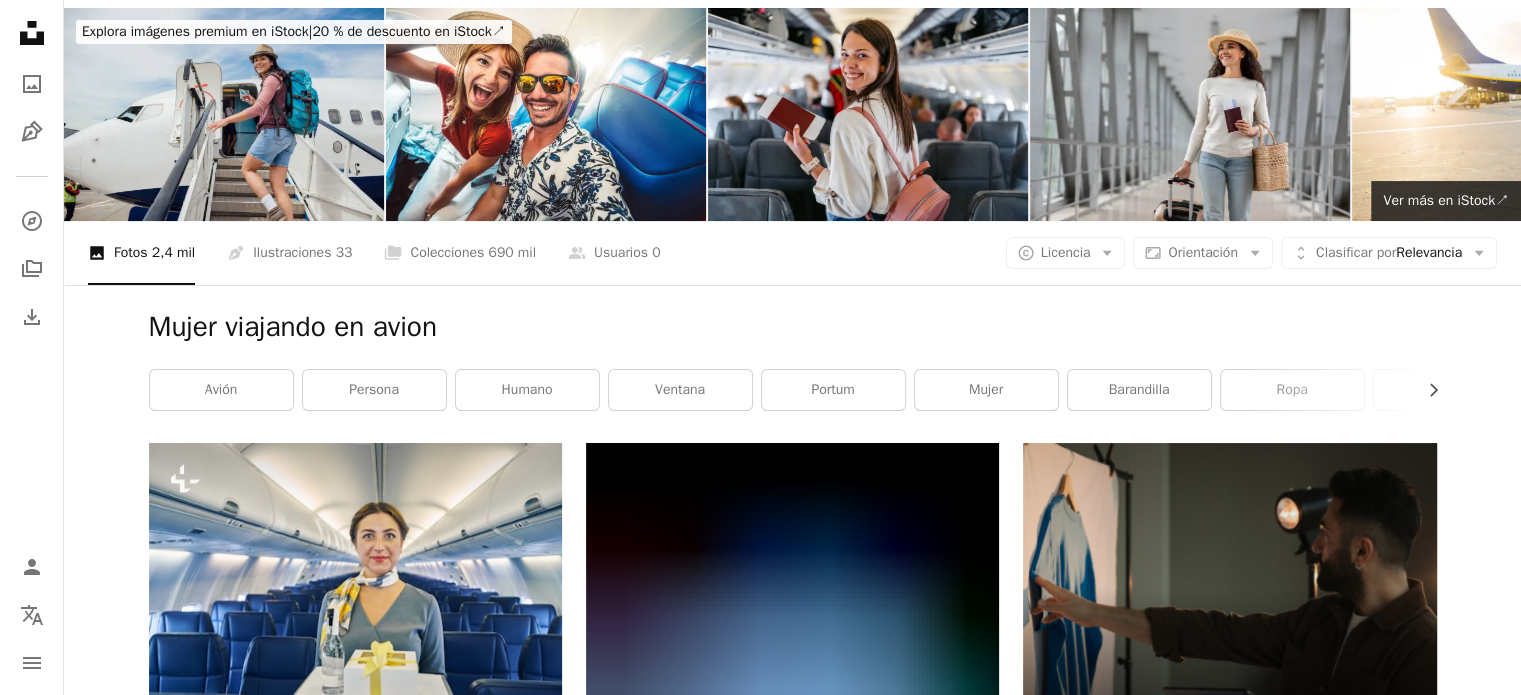 scroll, scrollTop: 0, scrollLeft: 0, axis: both 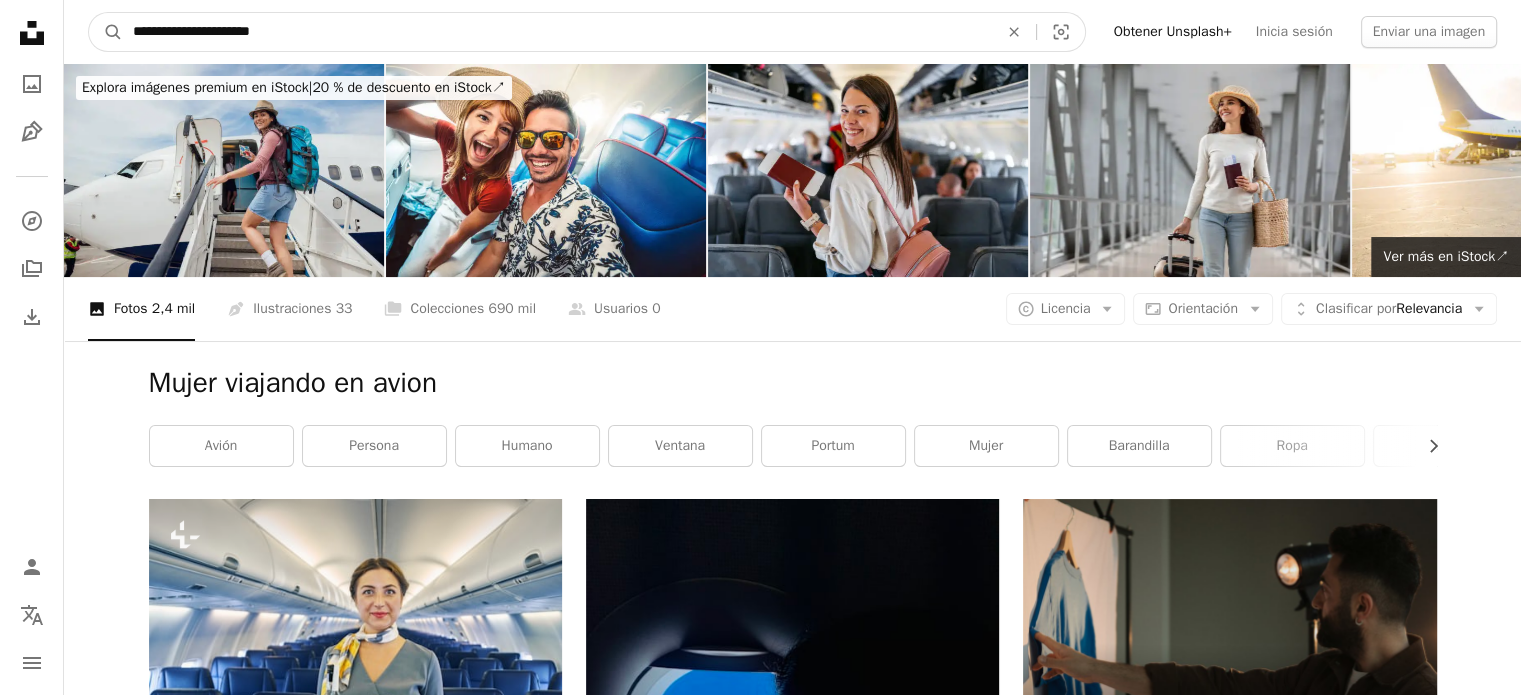 click on "**********" at bounding box center [557, 32] 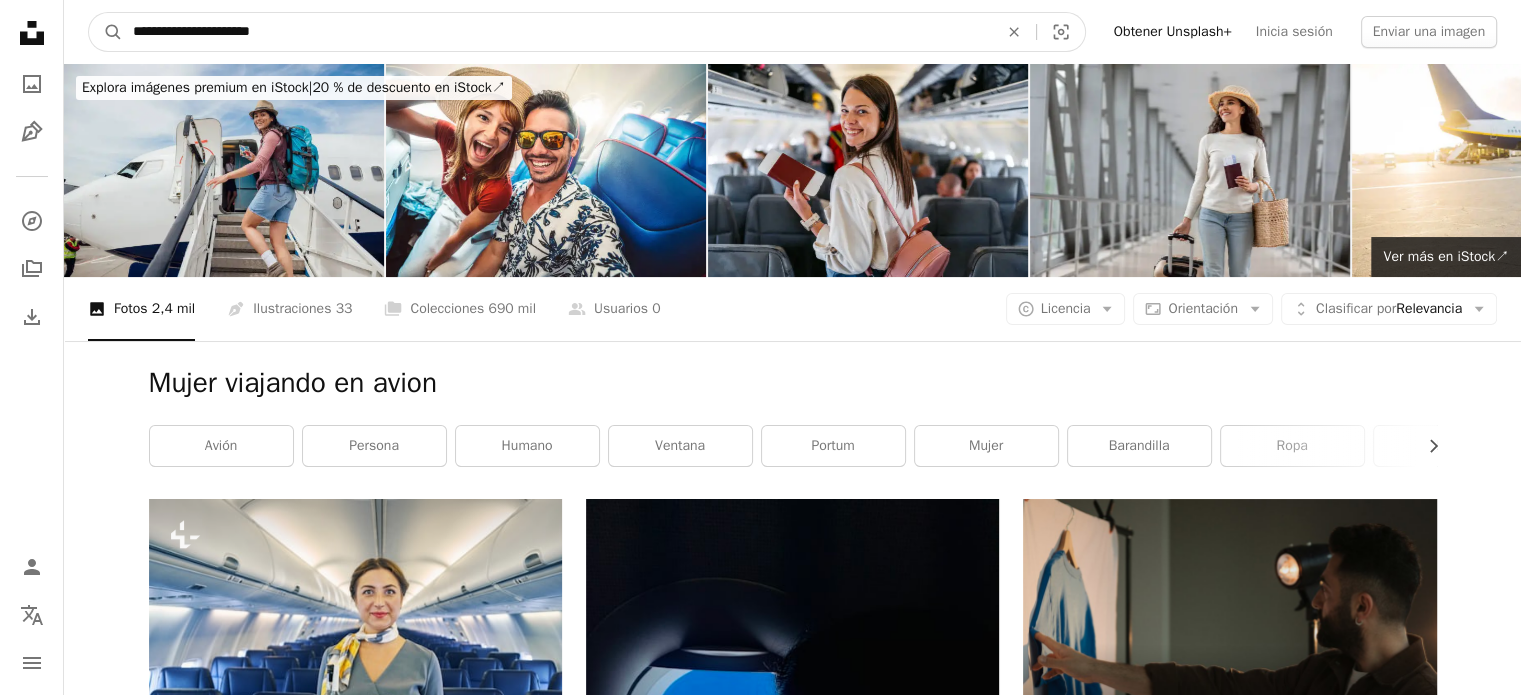 click on "**********" at bounding box center (557, 32) 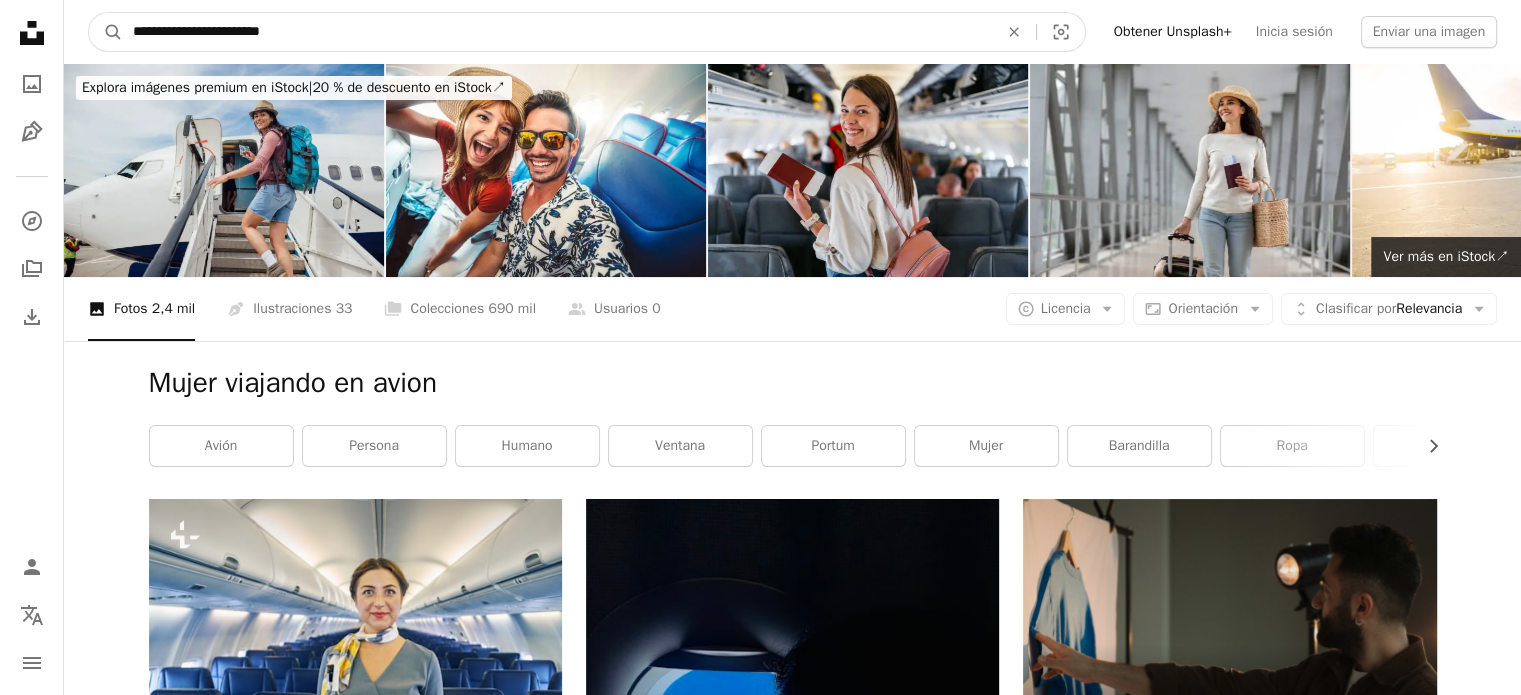 type on "**********" 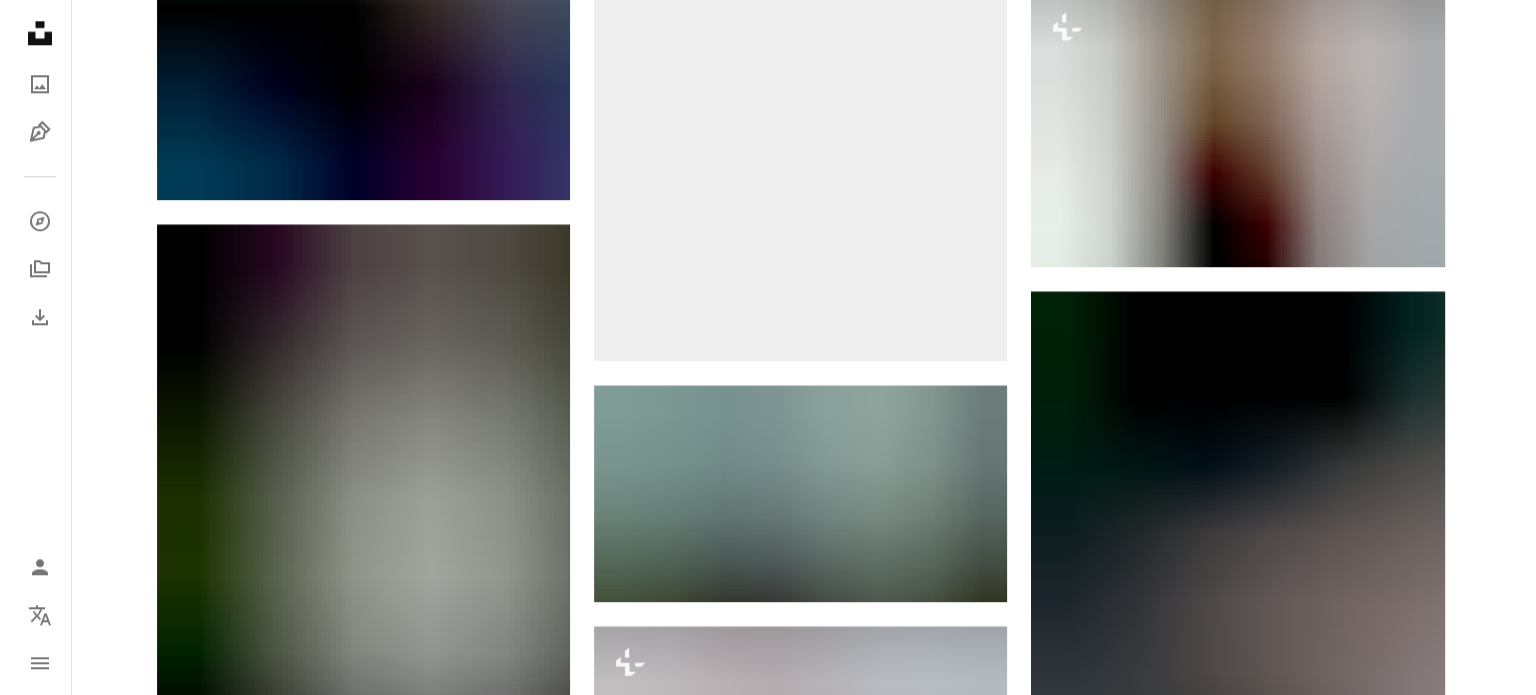 scroll, scrollTop: 2258, scrollLeft: 0, axis: vertical 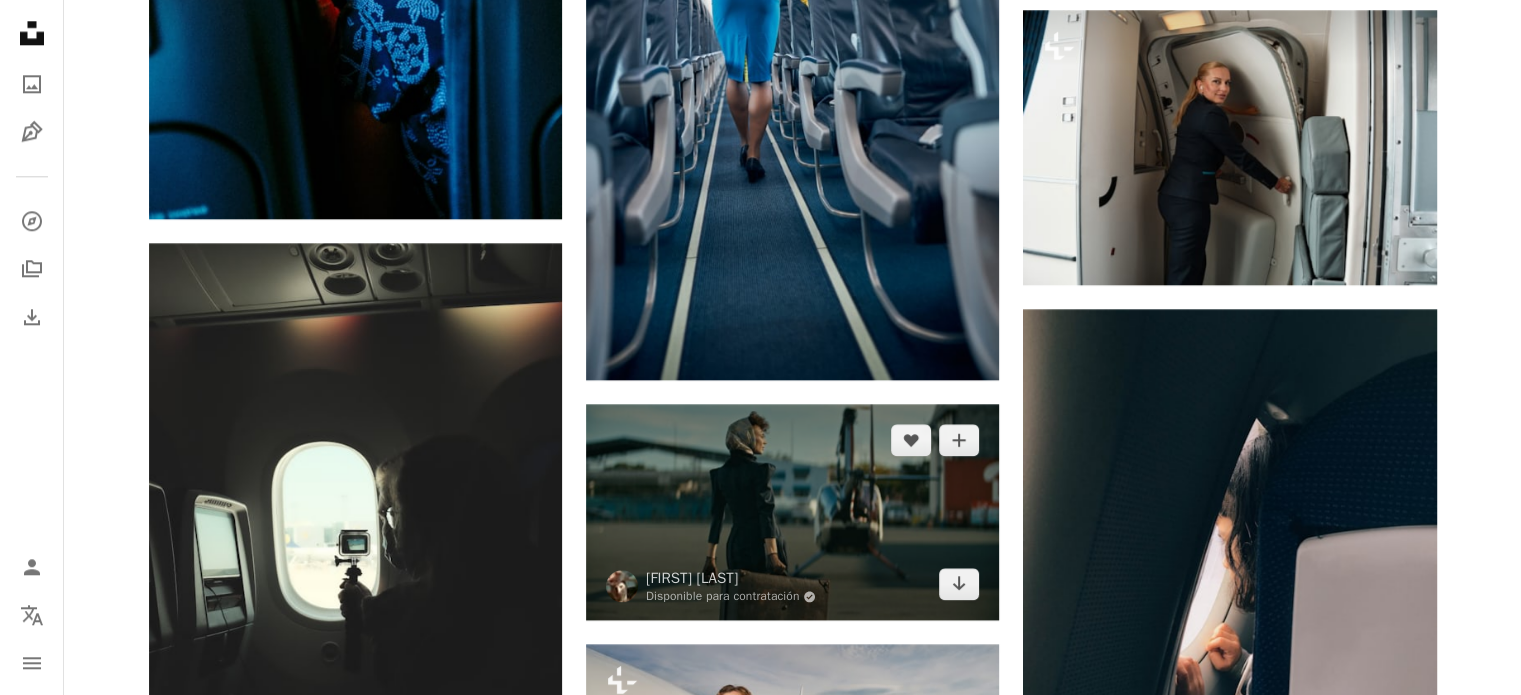 click at bounding box center (792, 512) 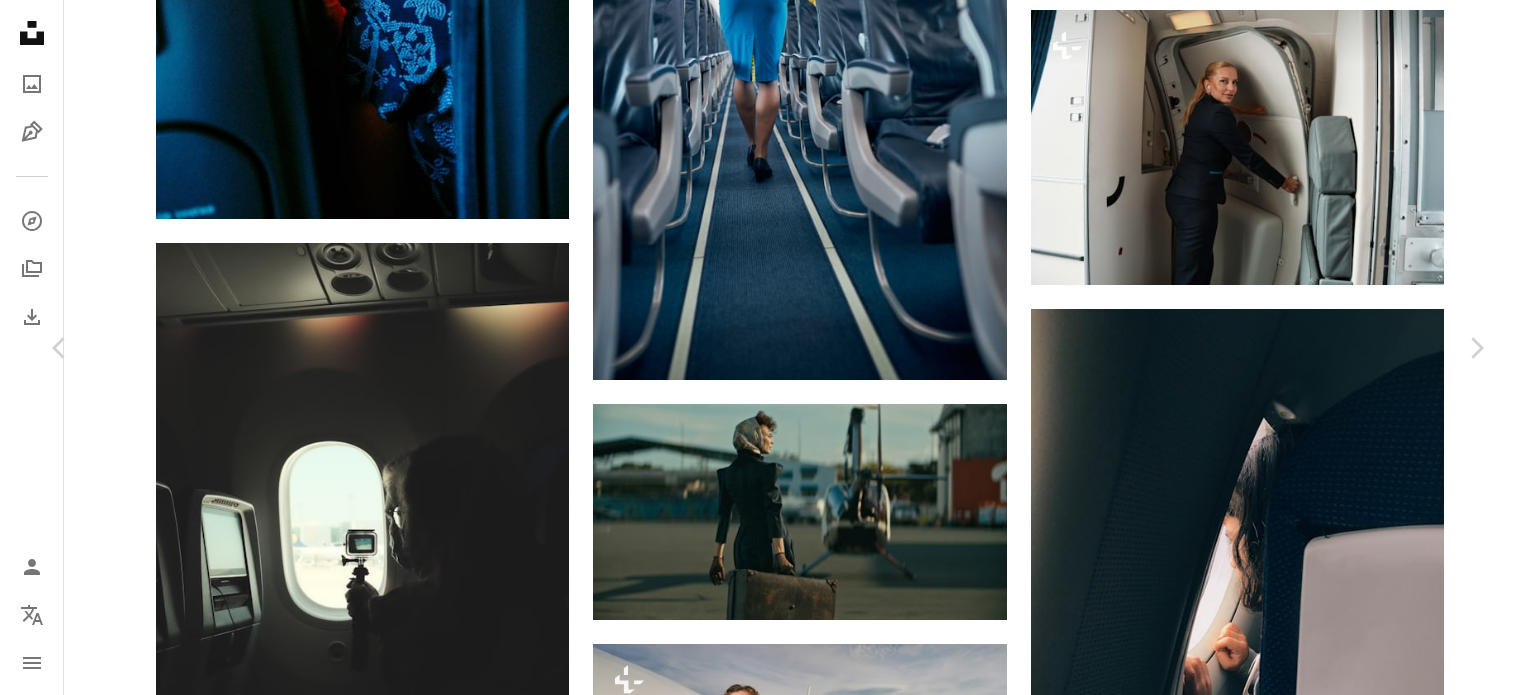 scroll, scrollTop: 1959, scrollLeft: 0, axis: vertical 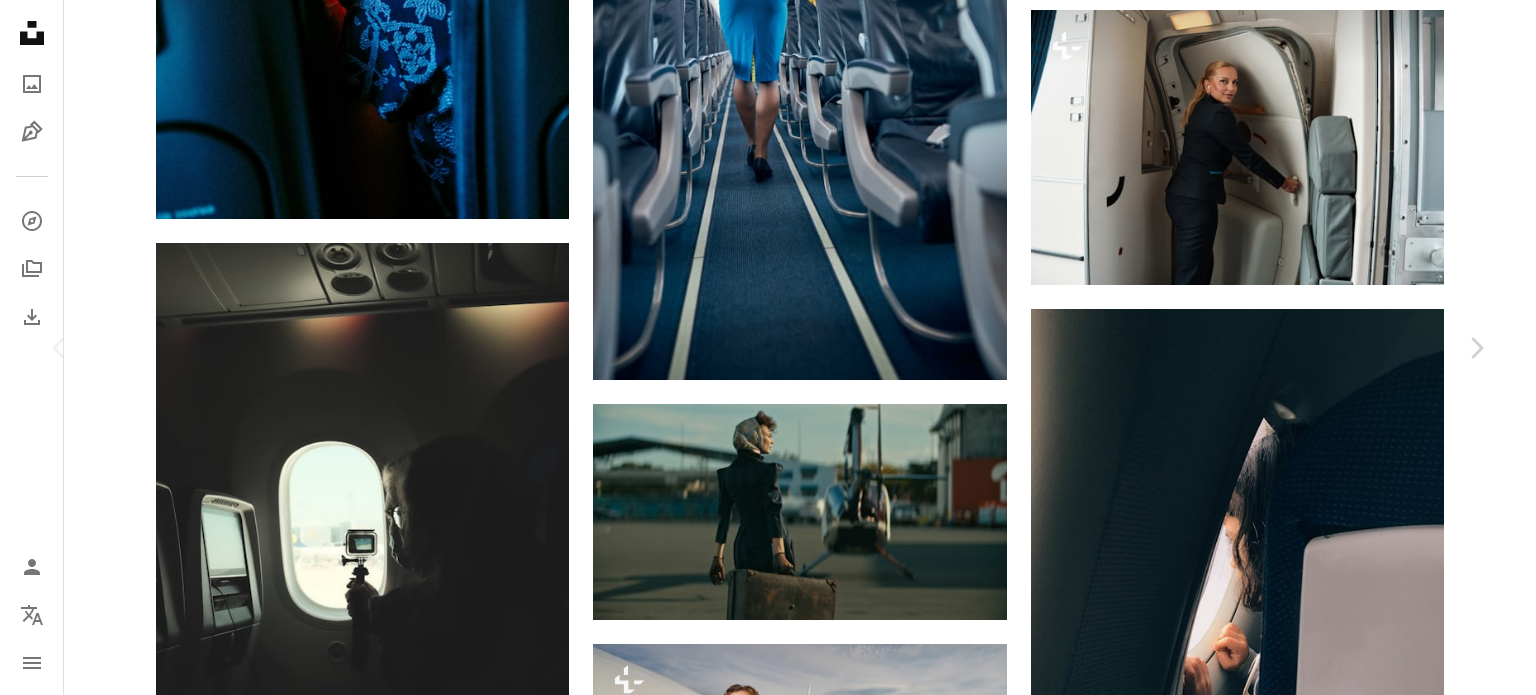 click on "An X shape" at bounding box center [20, 20] 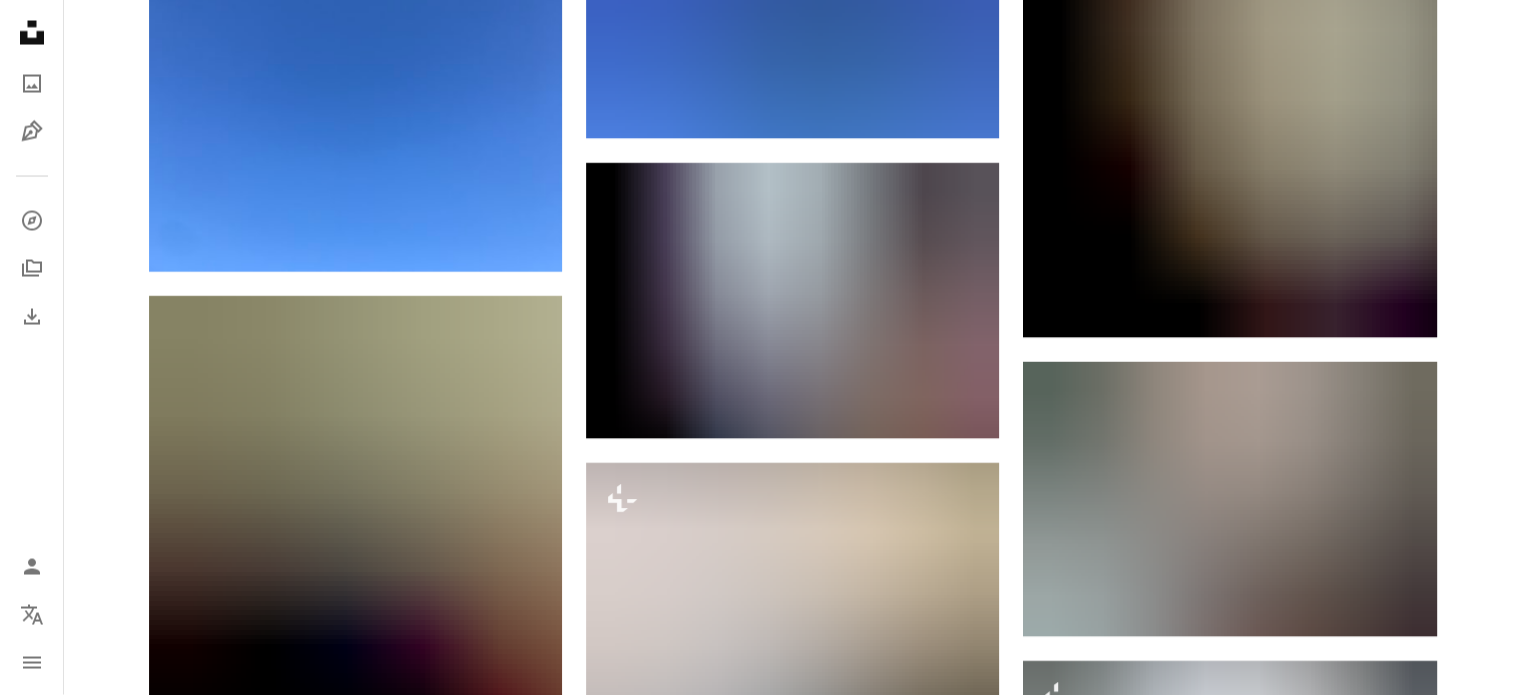 scroll, scrollTop: 3808, scrollLeft: 0, axis: vertical 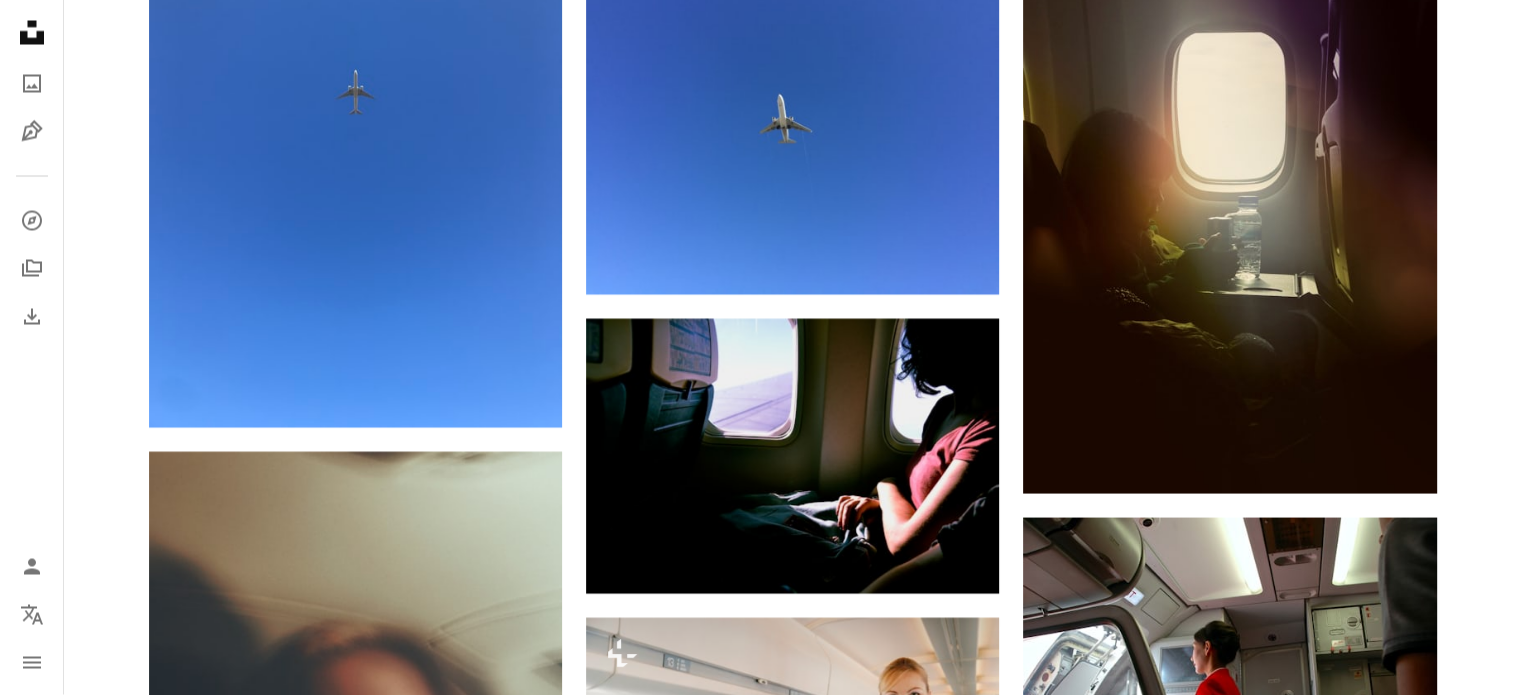click on "A lock Descargar" at bounding box center [1365, 1056] 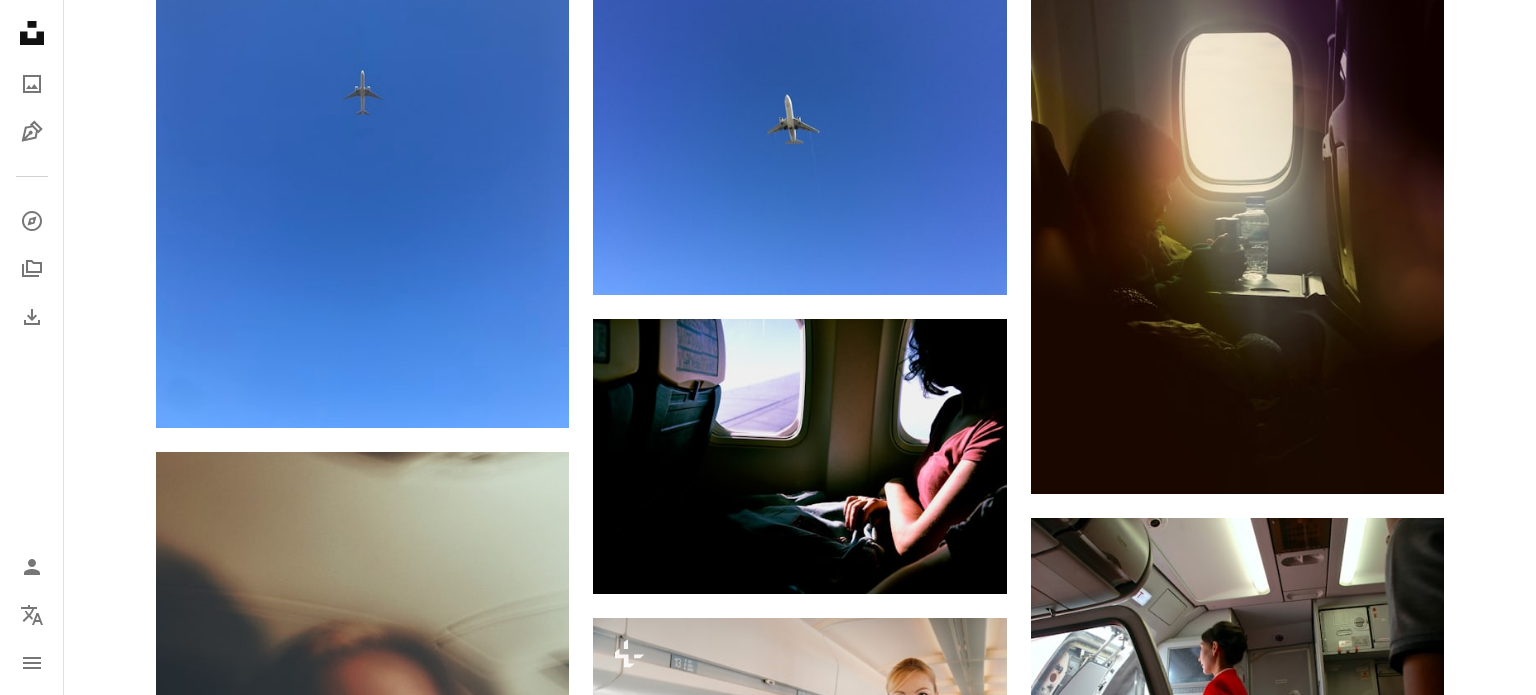 click on "An X shape" at bounding box center (20, 20) 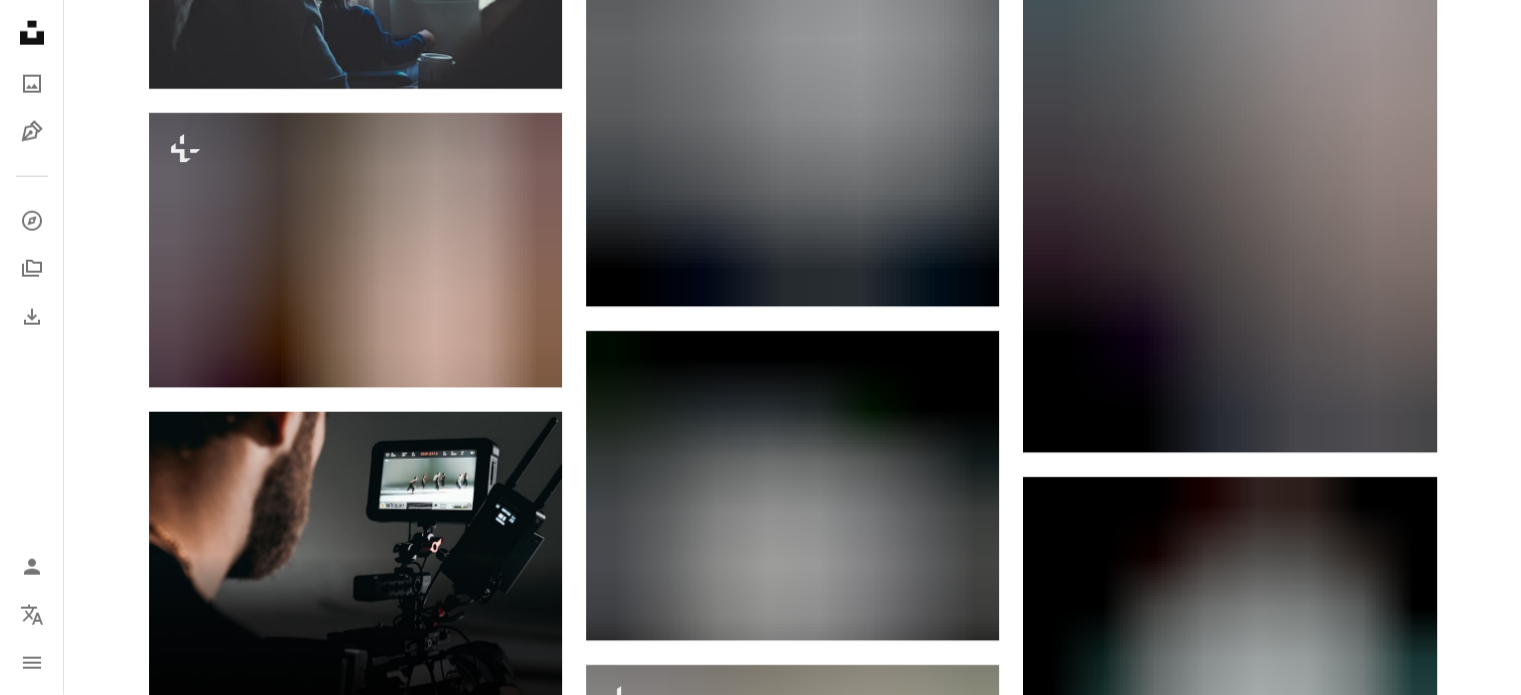 scroll, scrollTop: 5092, scrollLeft: 0, axis: vertical 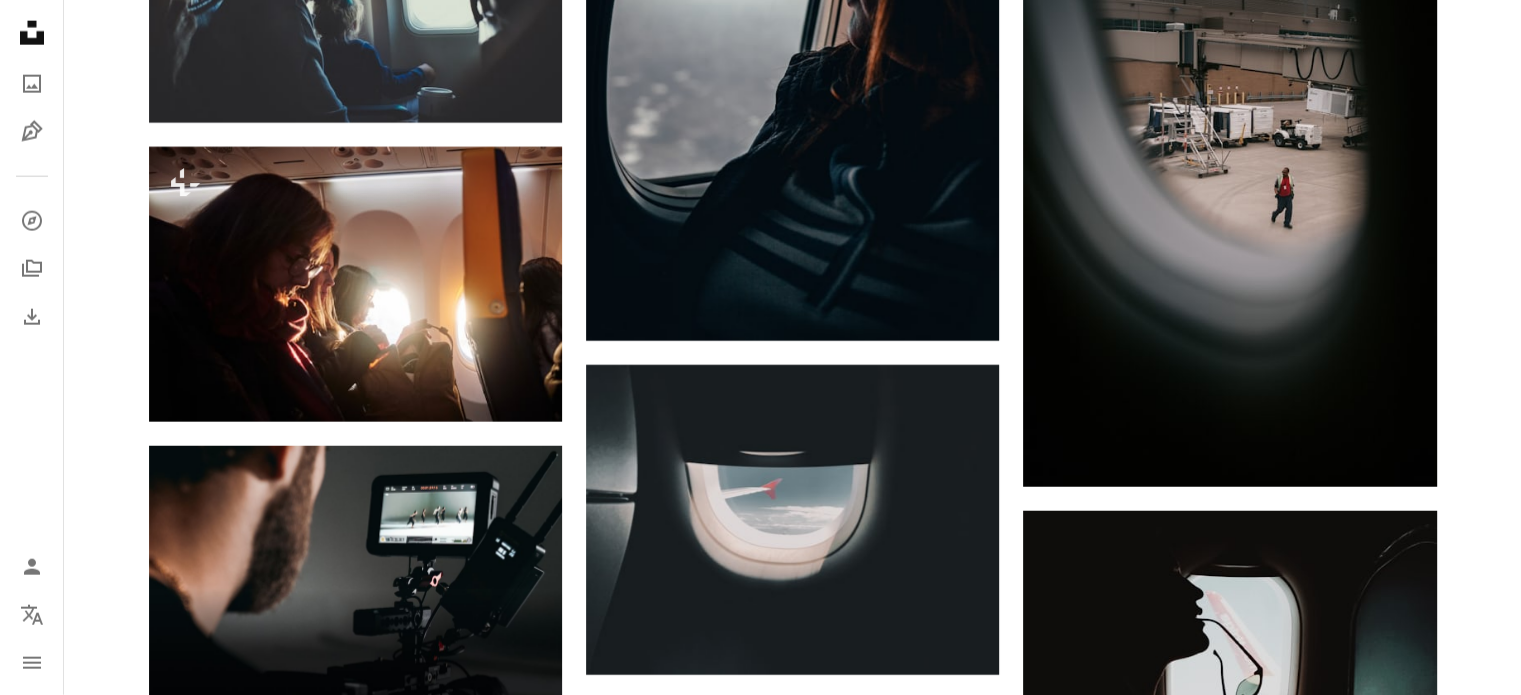 click on "Arrow pointing down" at bounding box center (1397, 1325) 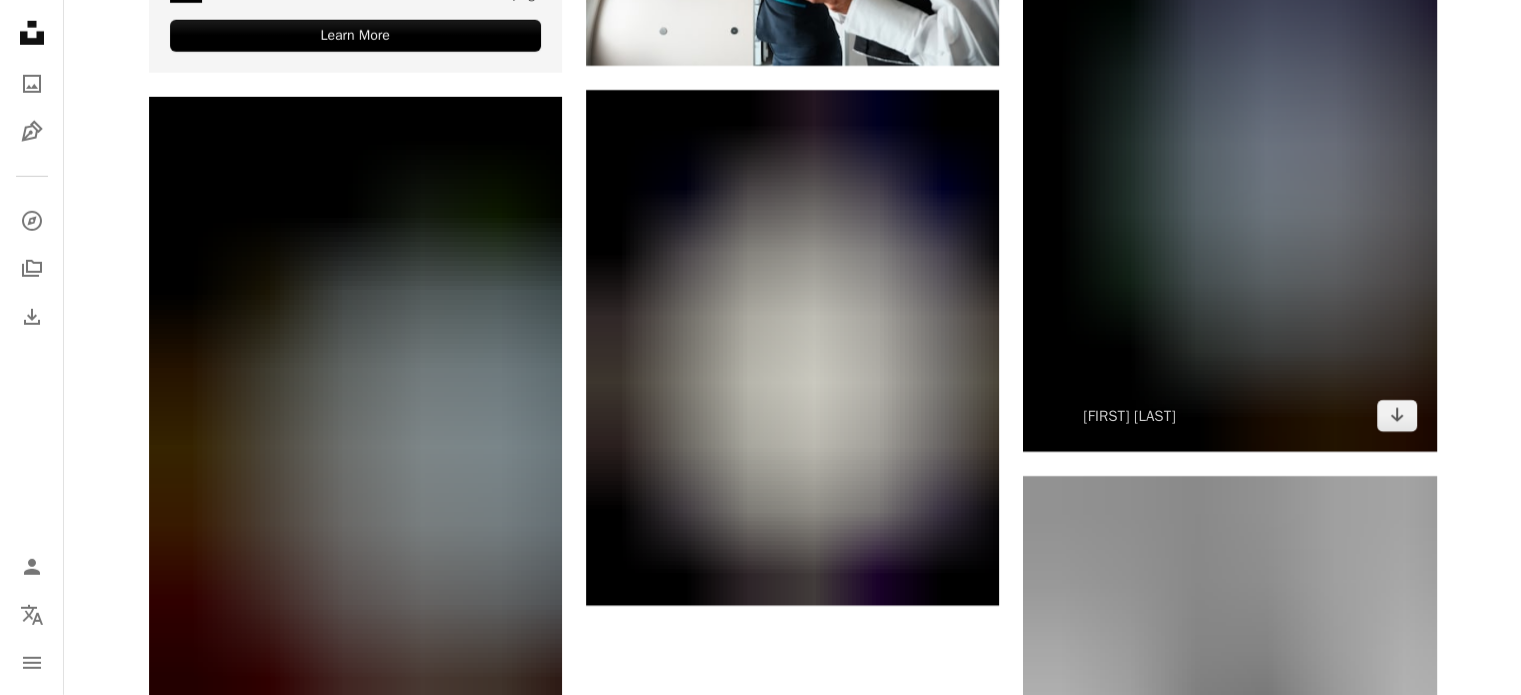 scroll, scrollTop: 6068, scrollLeft: 0, axis: vertical 